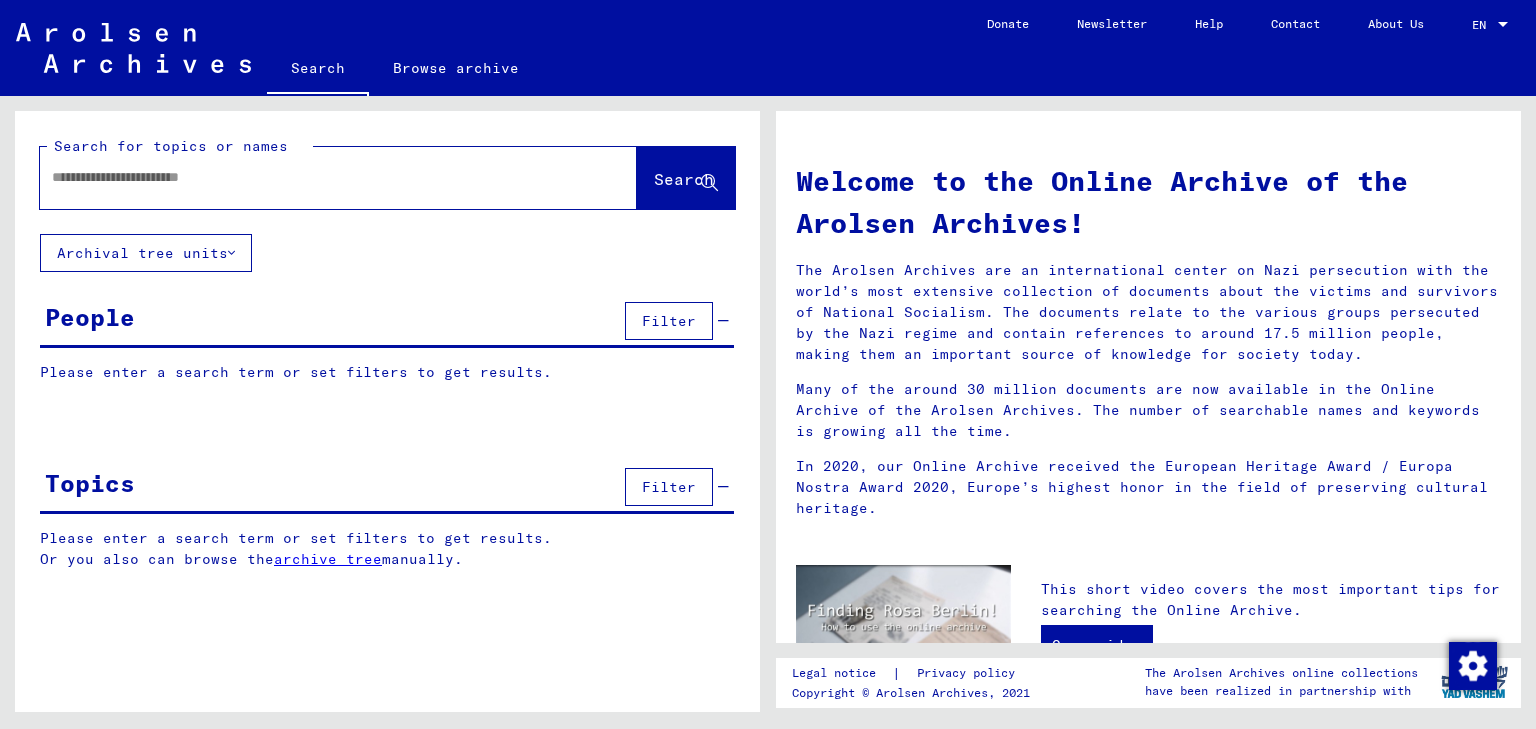 scroll, scrollTop: 0, scrollLeft: 0, axis: both 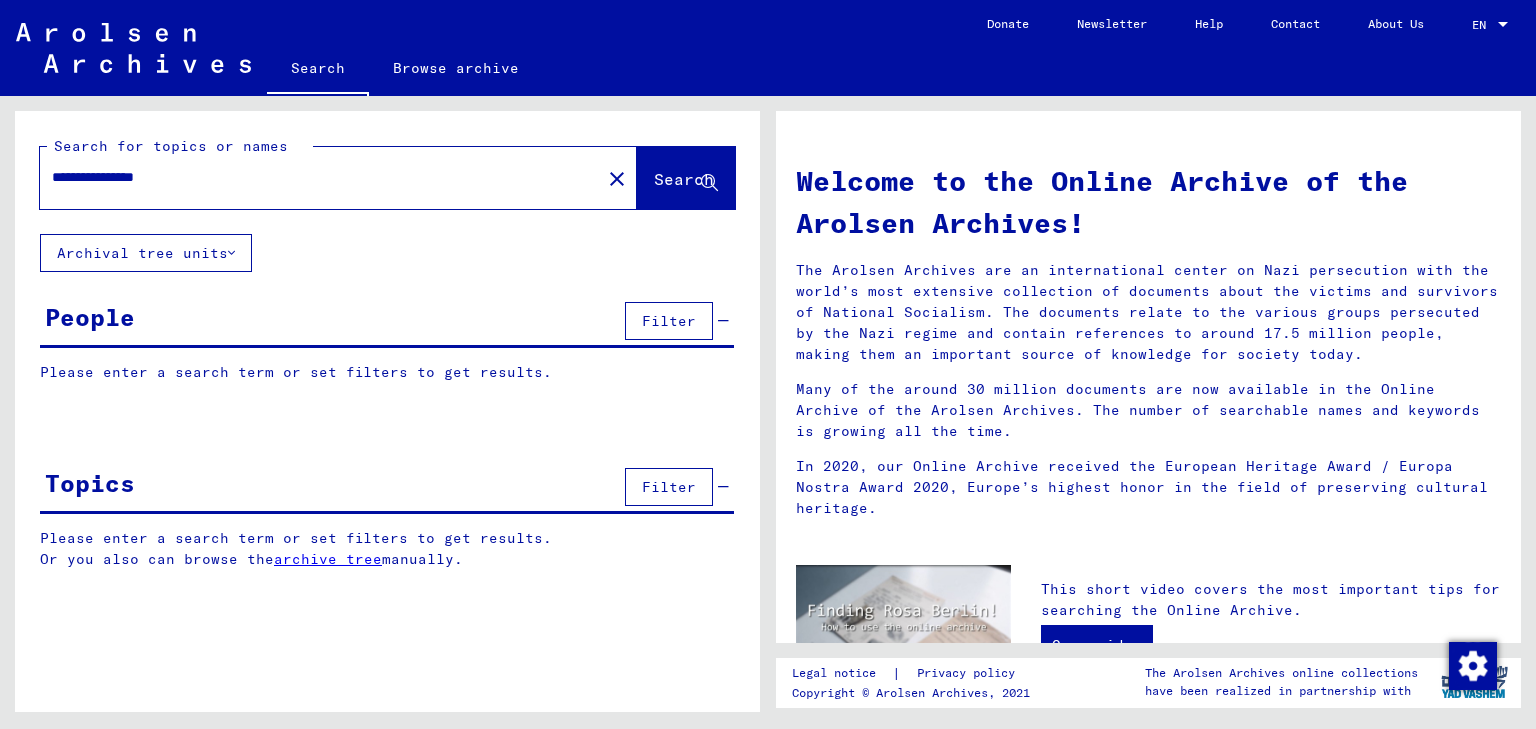 type on "**********" 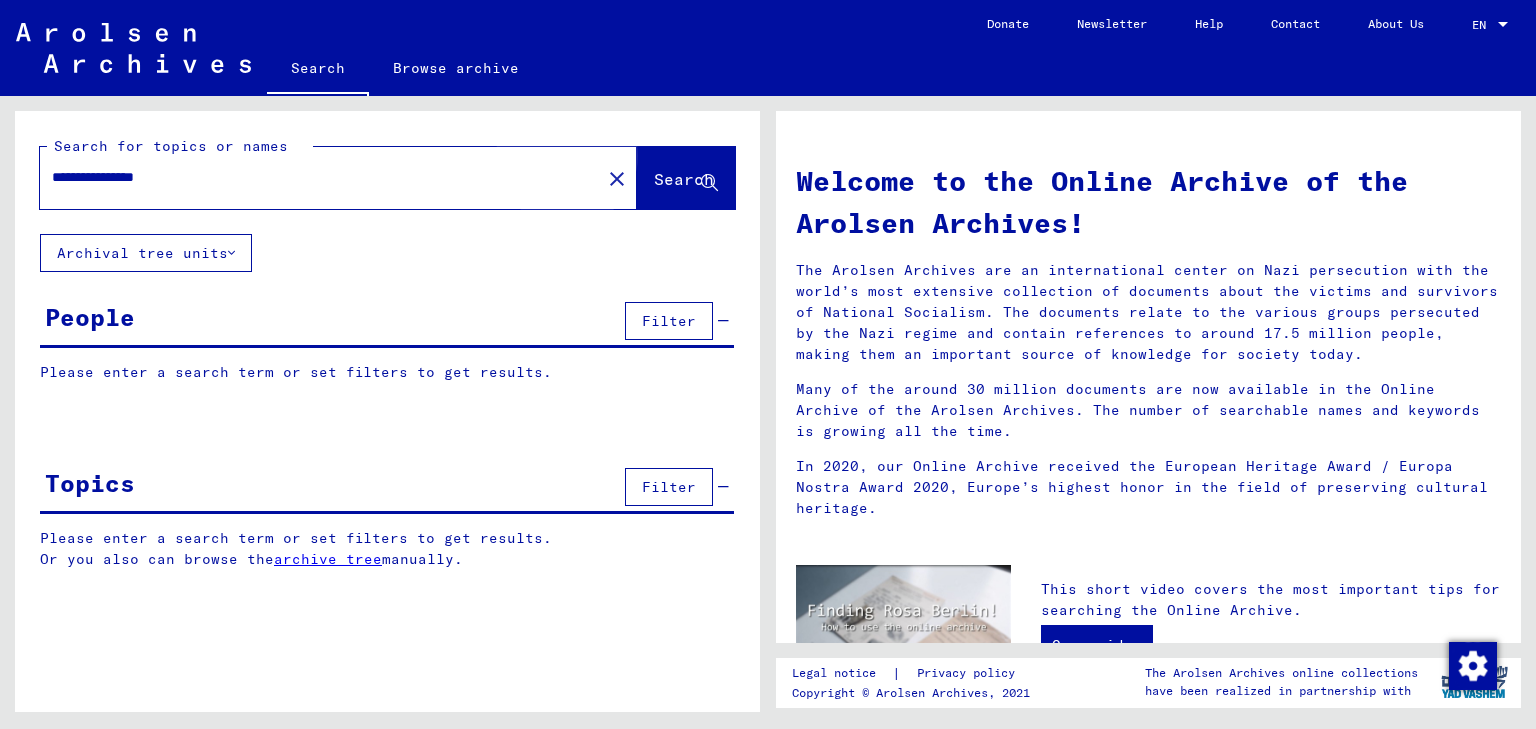 click on "Search" 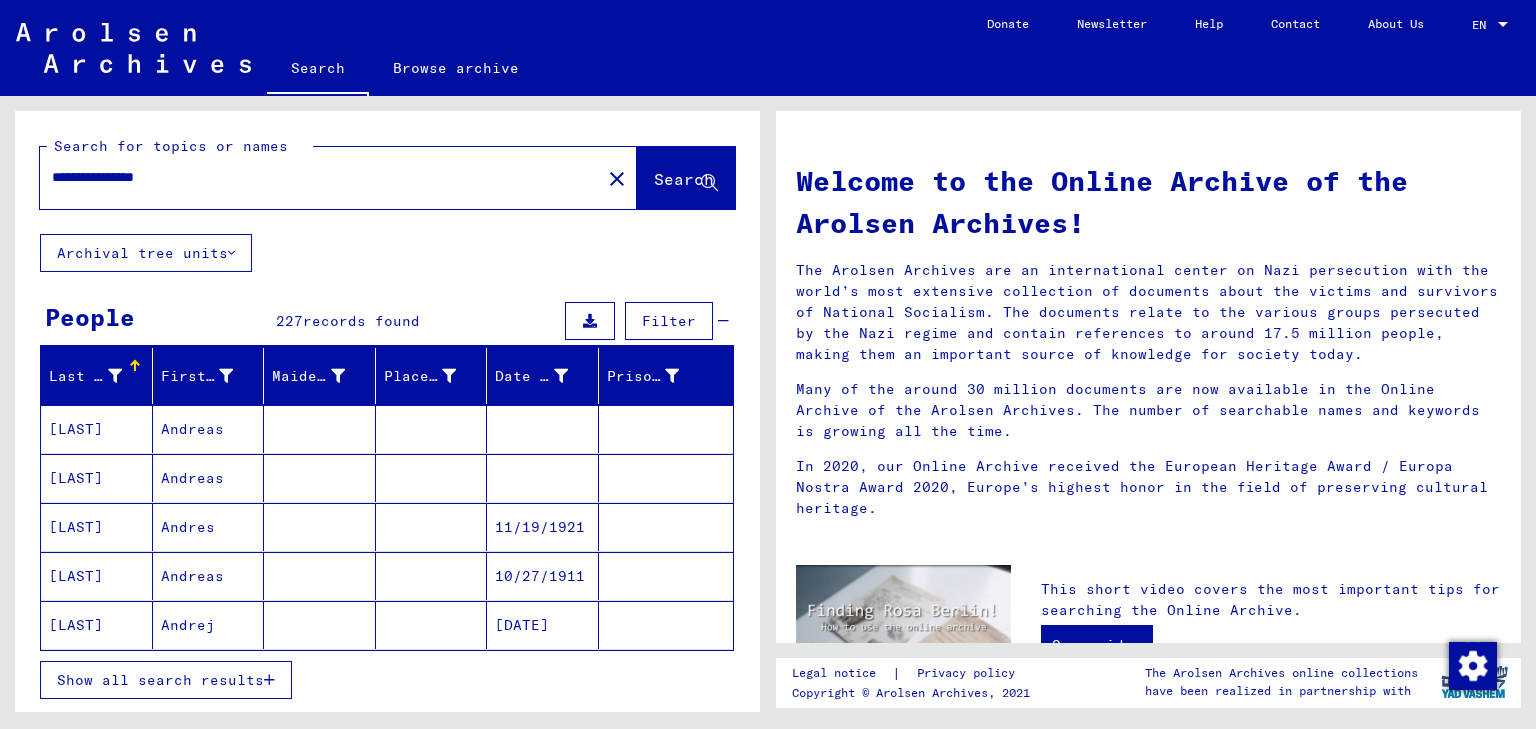 click on "Show all search results" at bounding box center [160, 680] 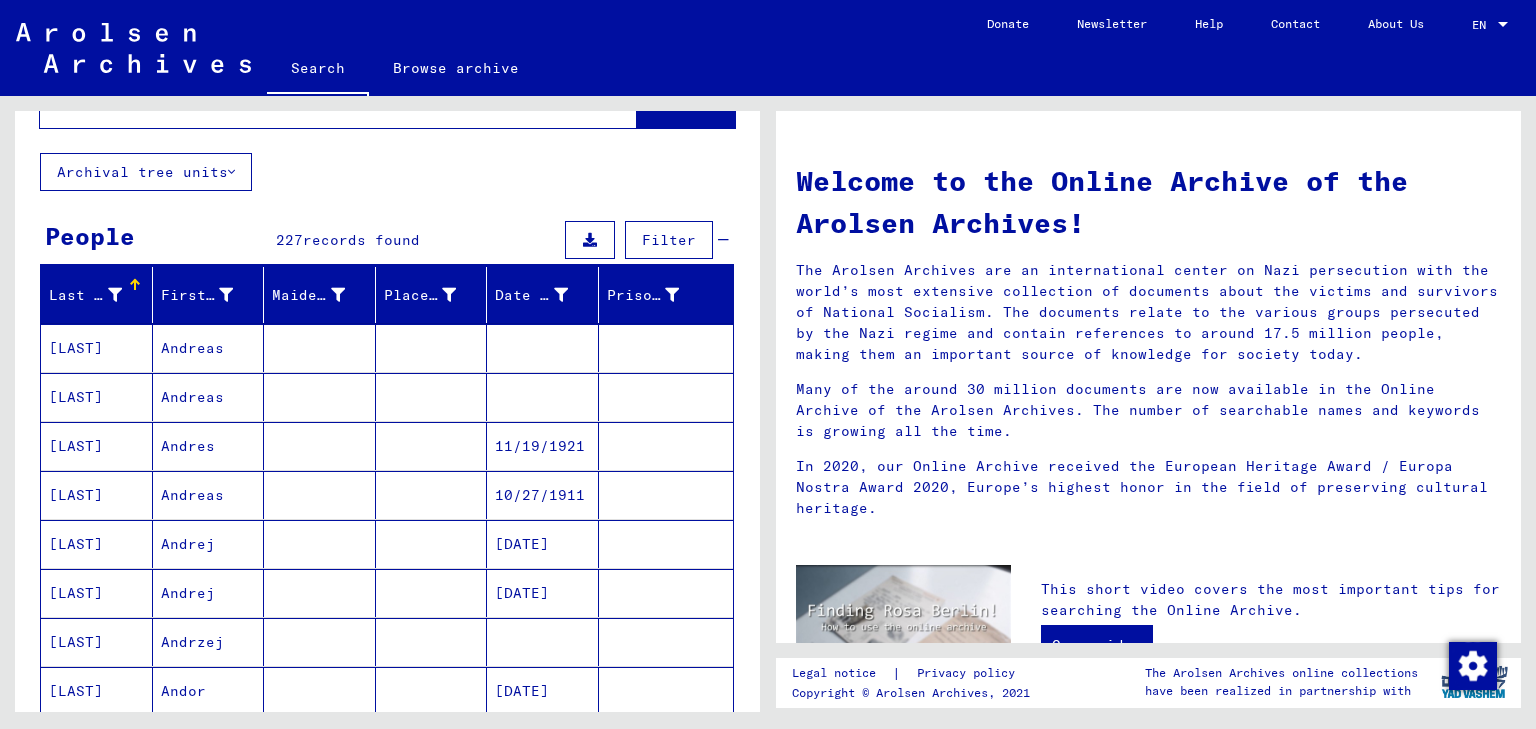 scroll, scrollTop: 0, scrollLeft: 0, axis: both 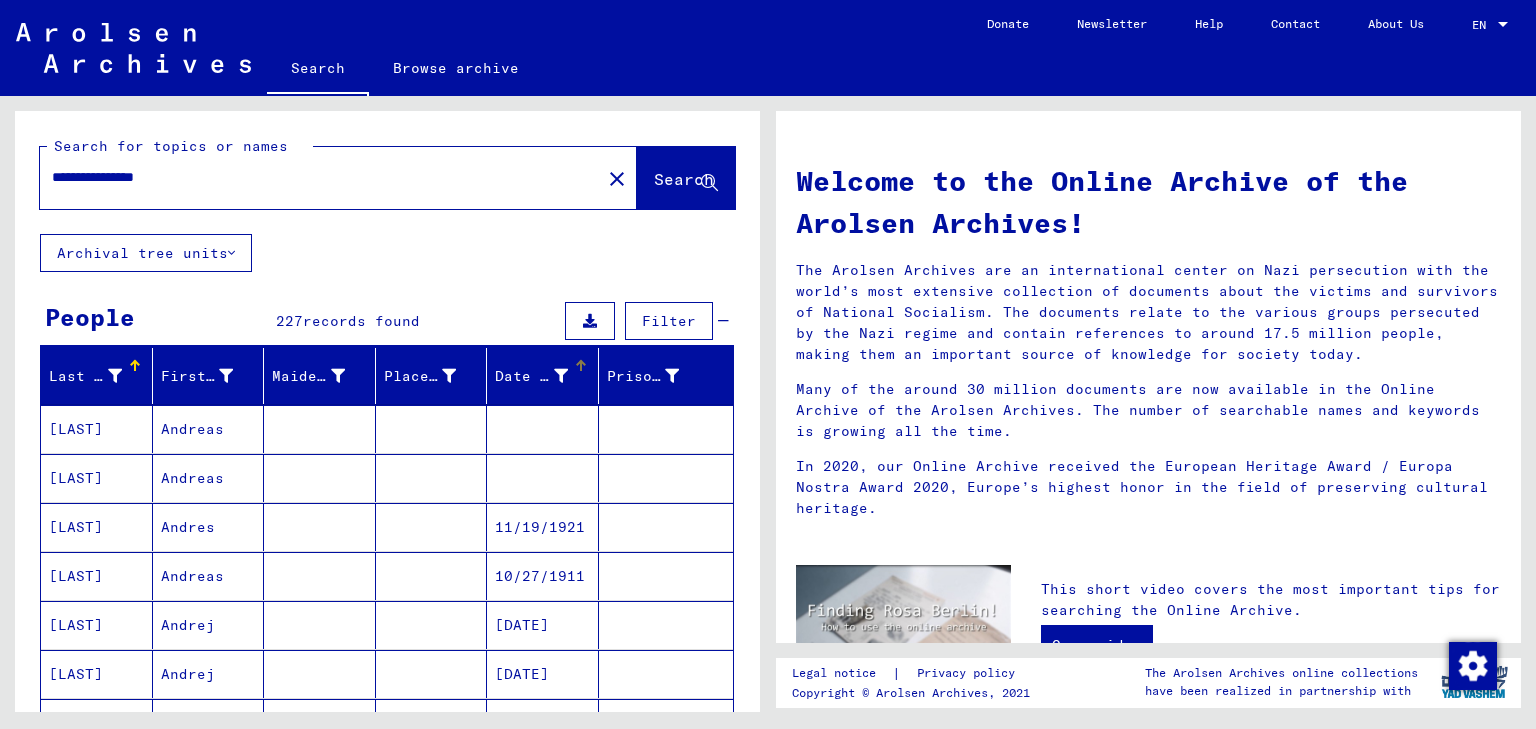click at bounding box center (561, 376) 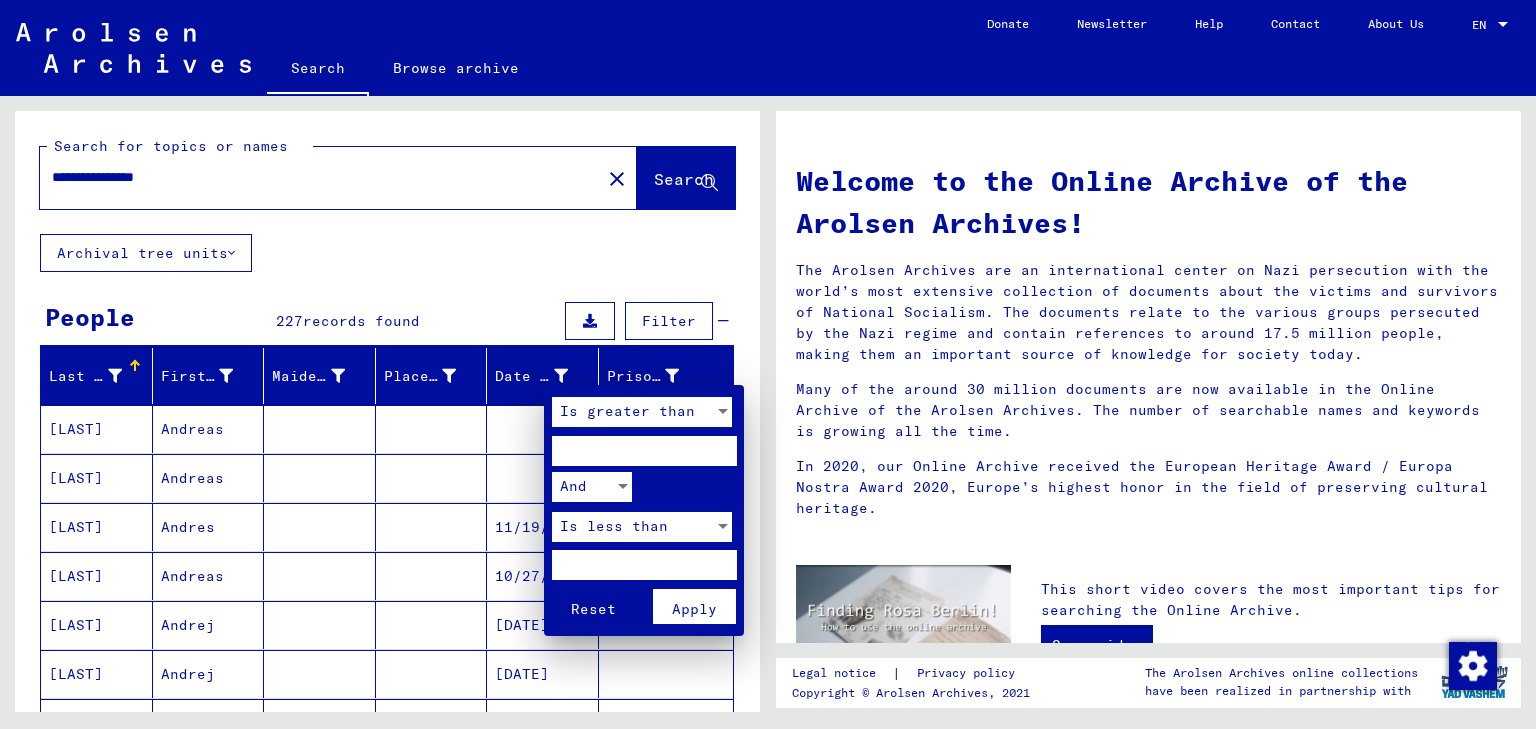 click at bounding box center (644, 451) 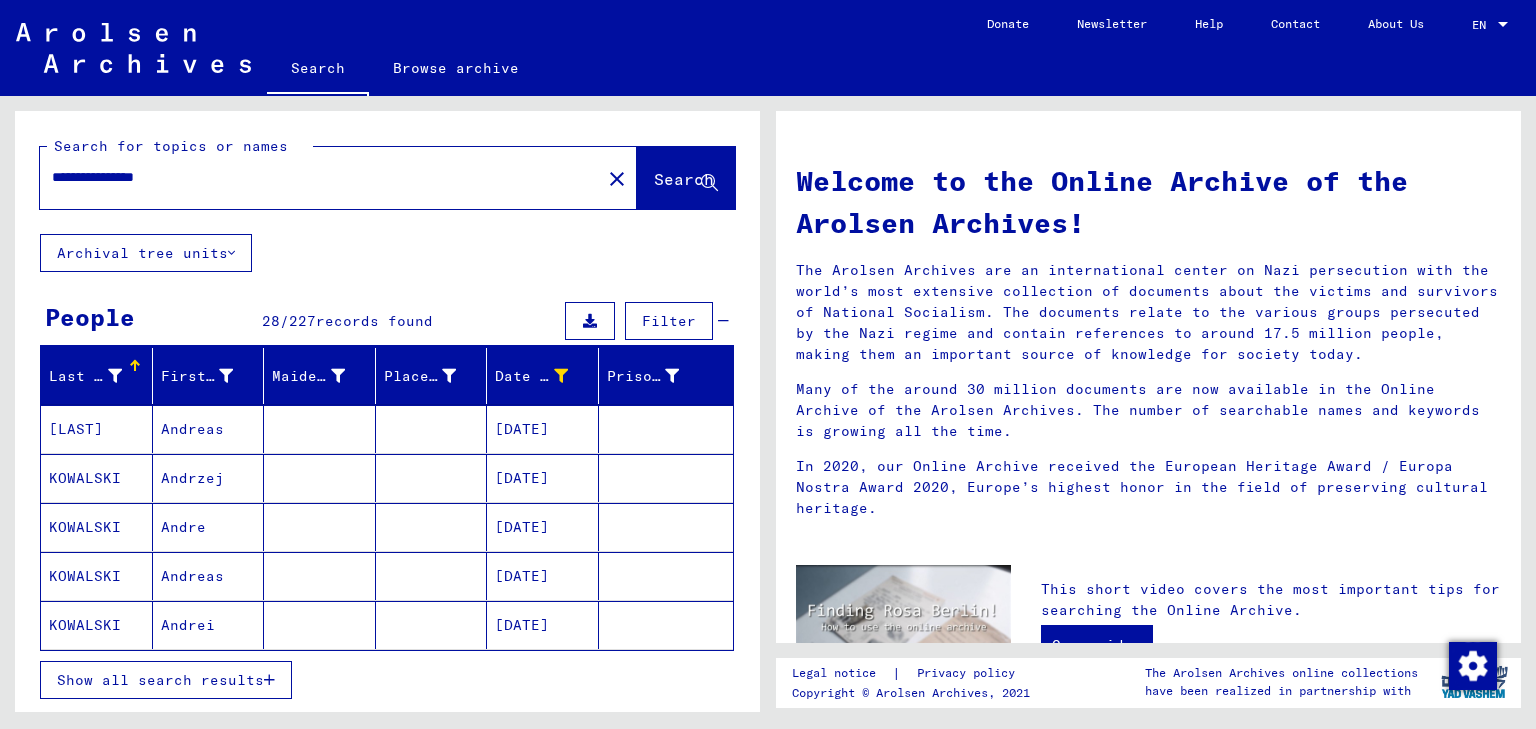 click at bounding box center (320, 527) 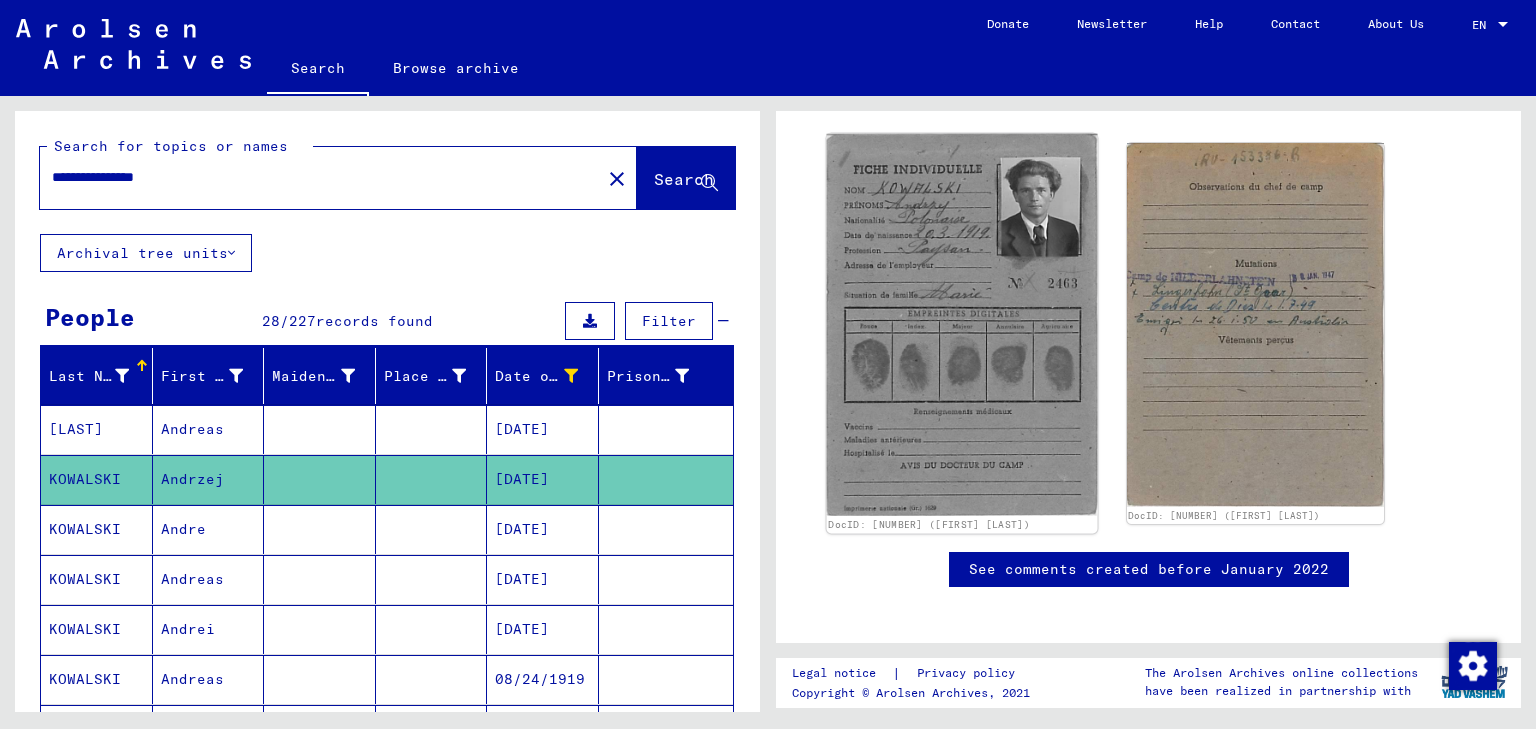 scroll, scrollTop: 320, scrollLeft: 0, axis: vertical 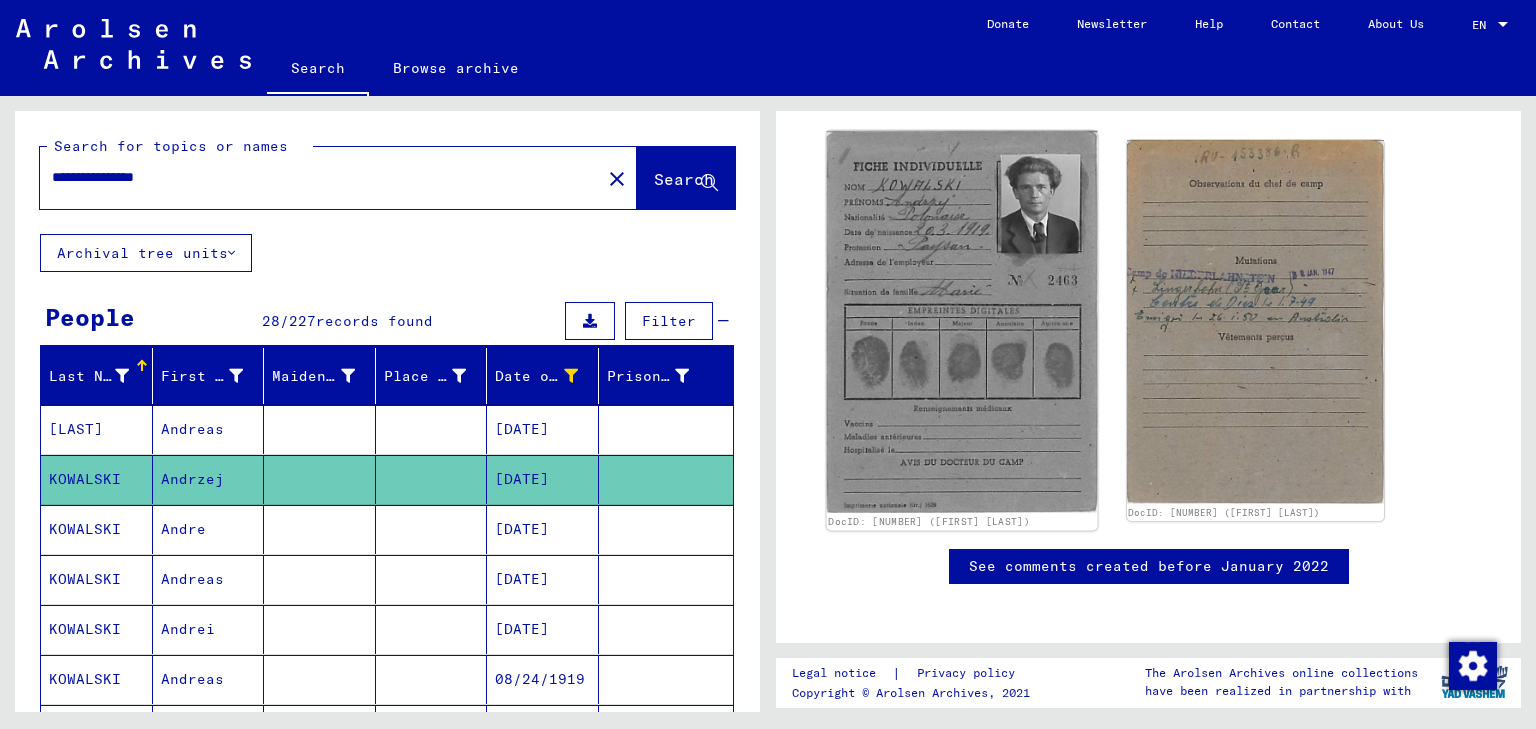click 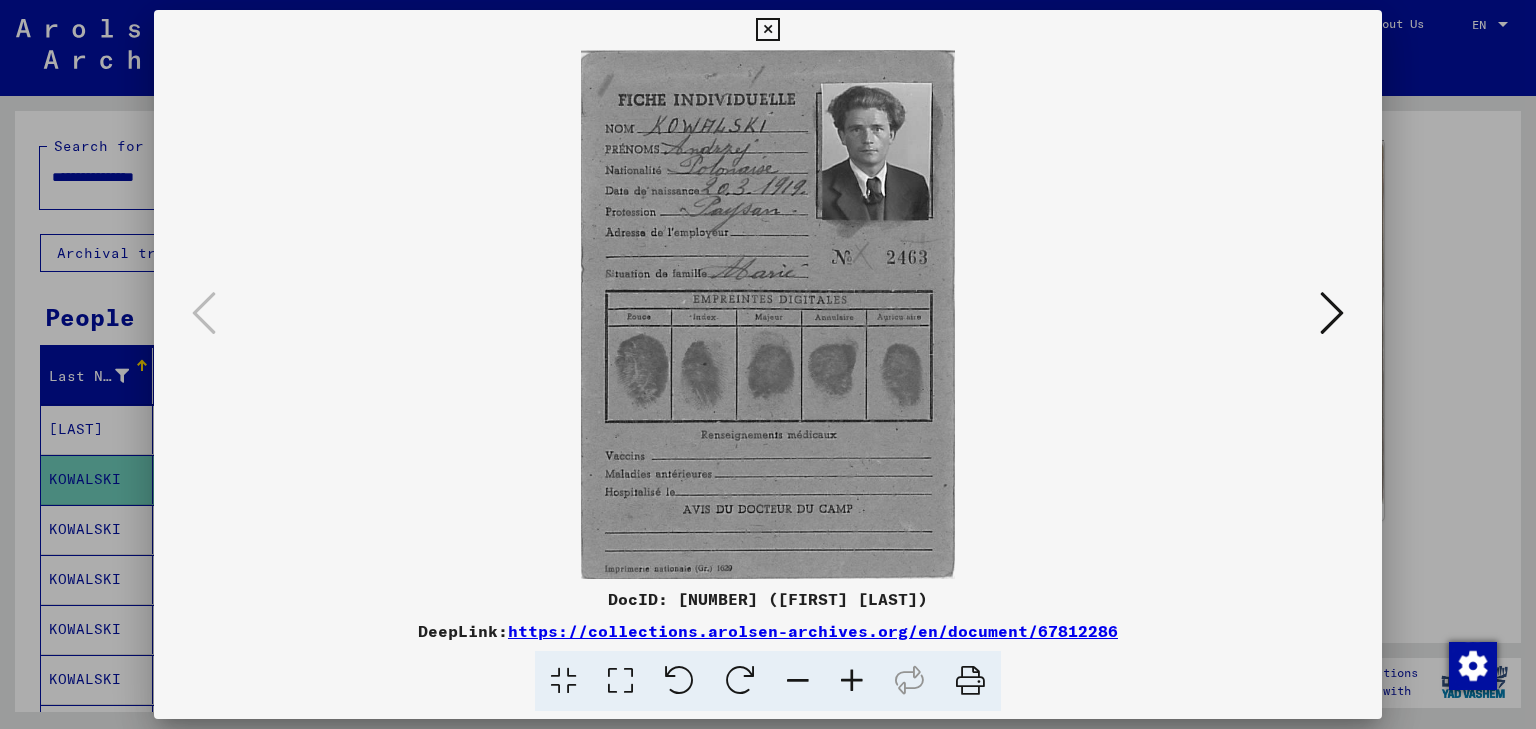 click at bounding box center (1332, 313) 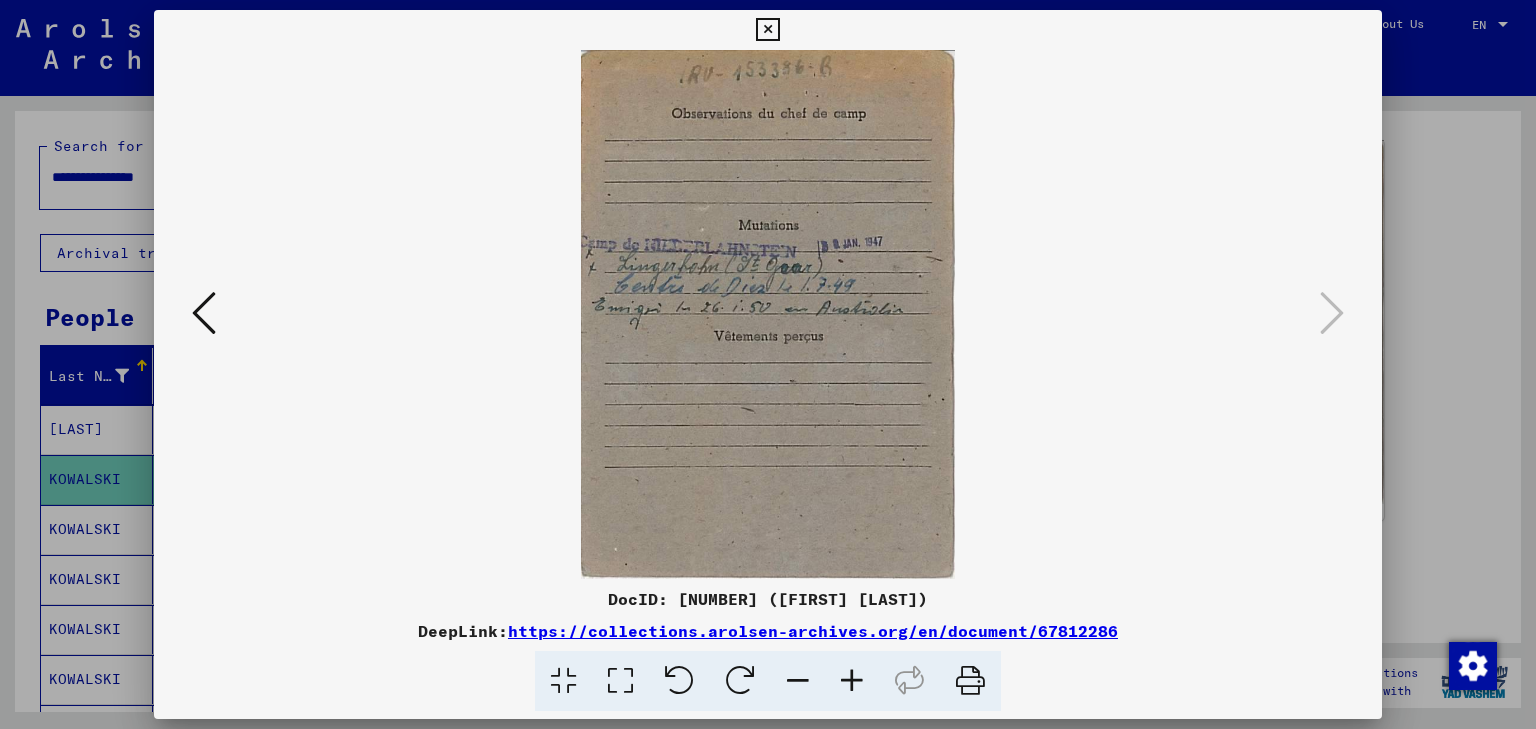 click at bounding box center [768, 314] 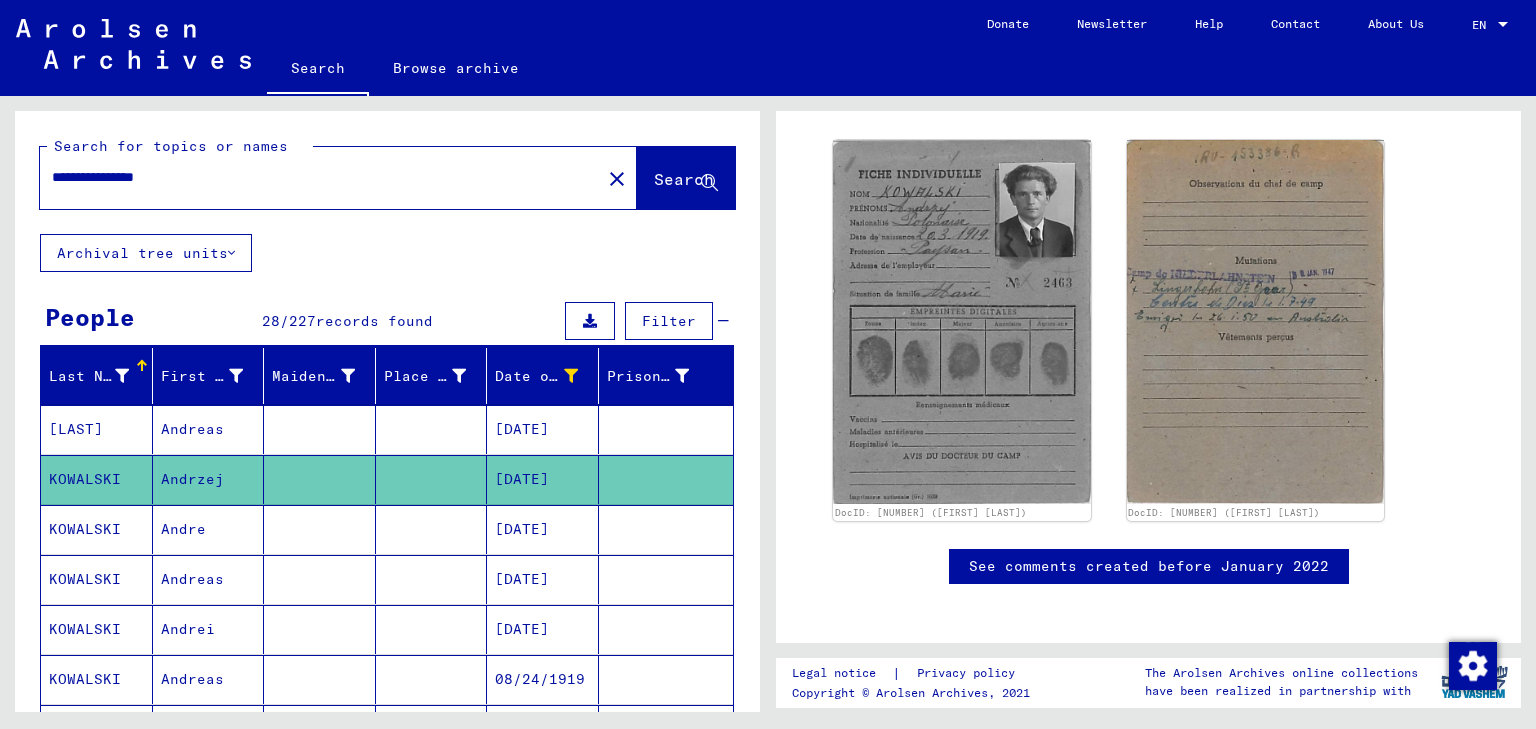 click at bounding box center [320, 579] 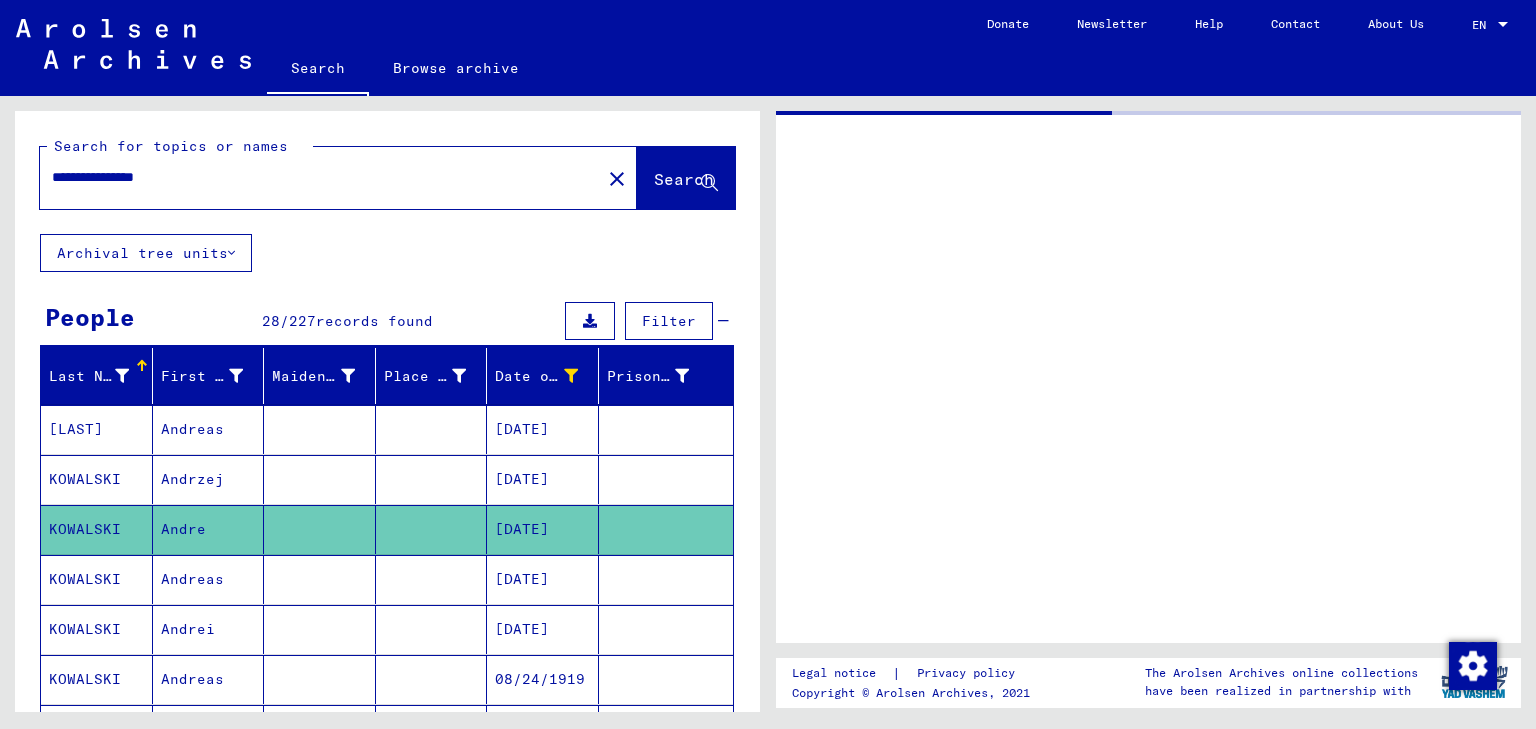 scroll, scrollTop: 0, scrollLeft: 0, axis: both 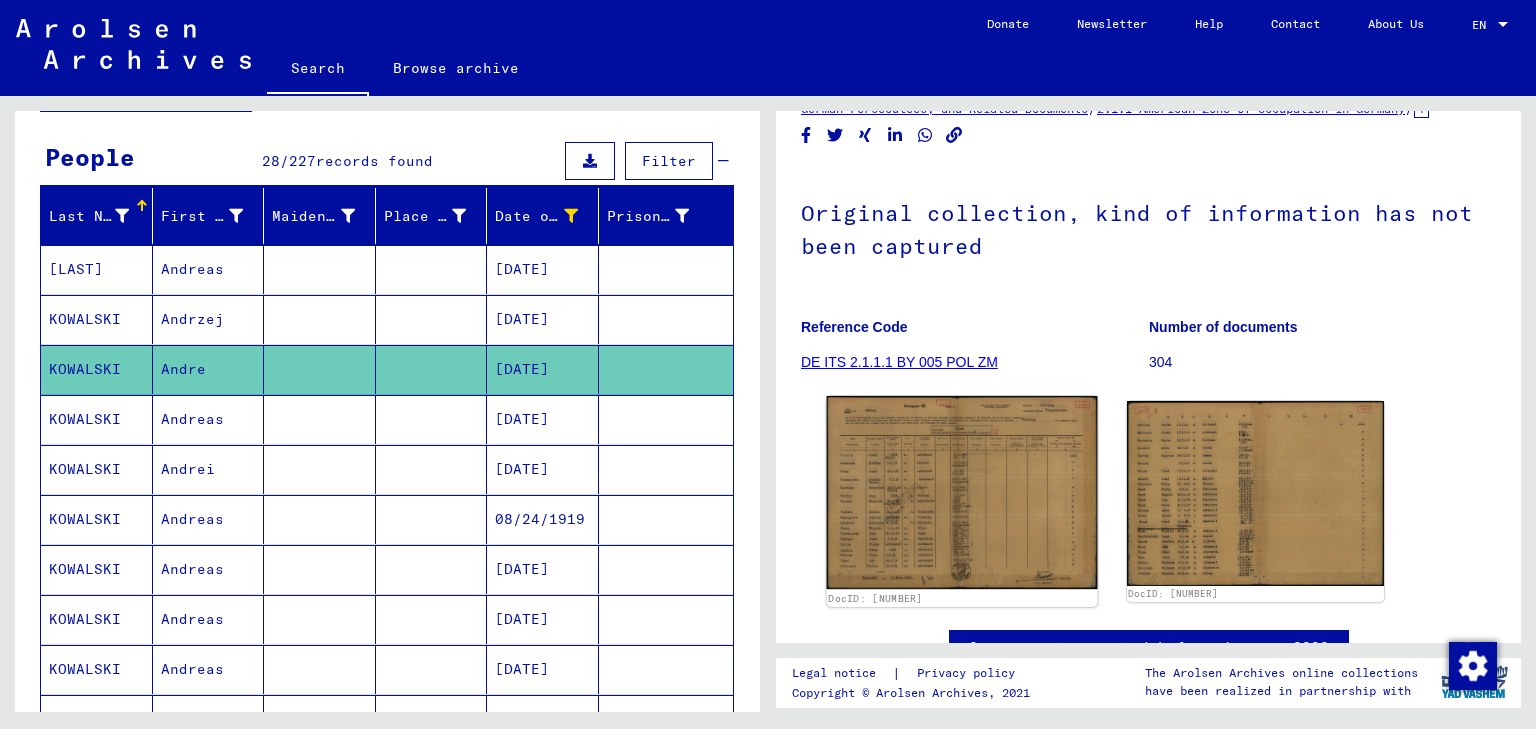 click 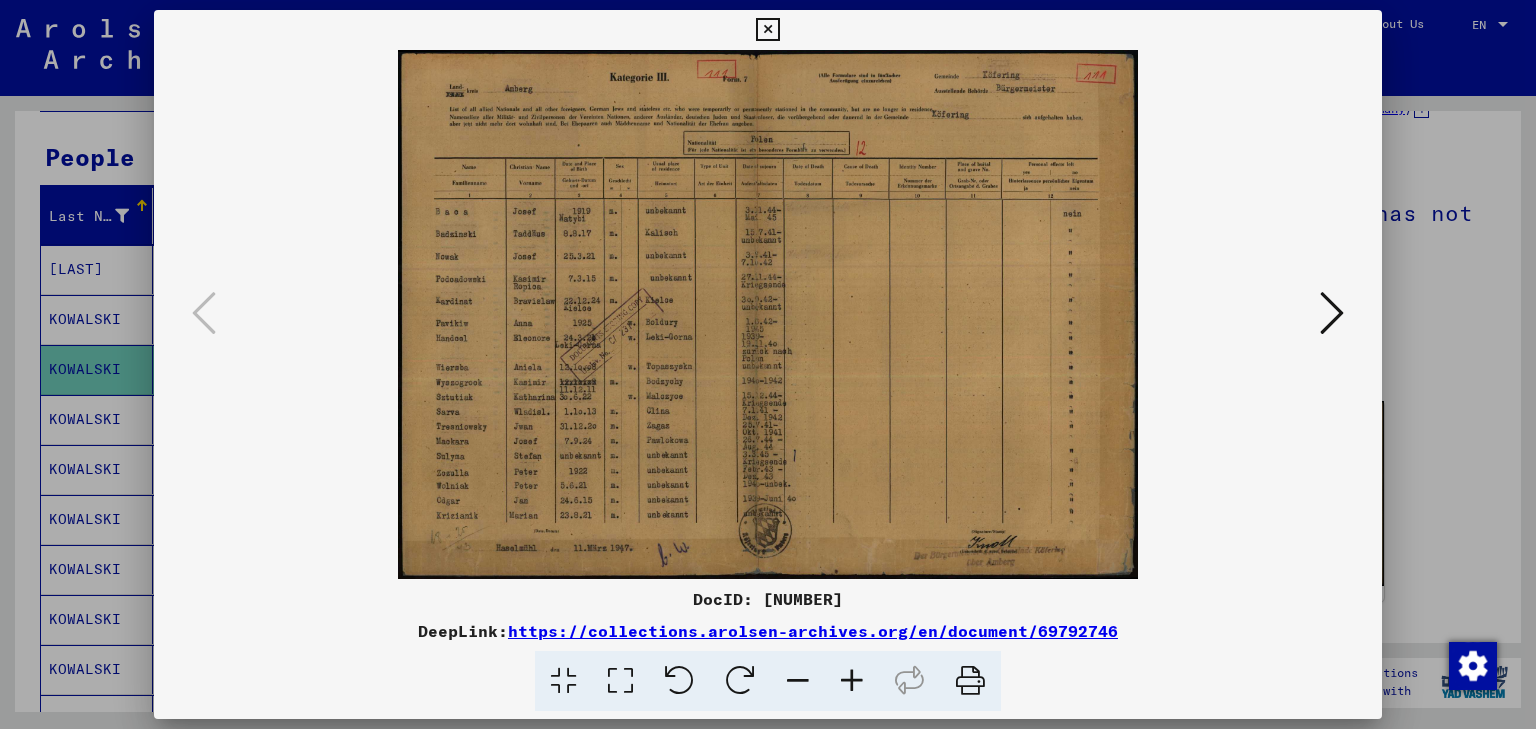 click at bounding box center (768, 314) 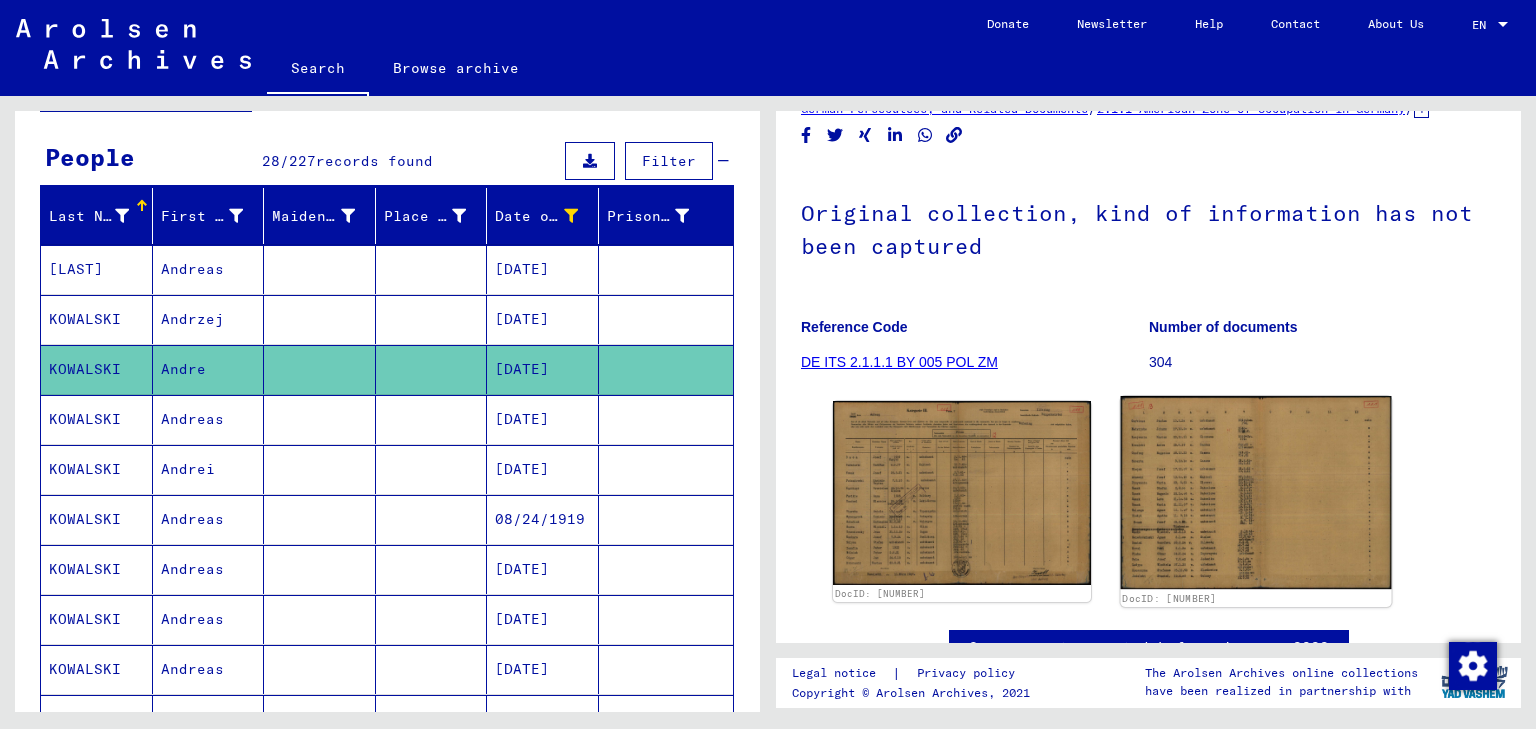 click 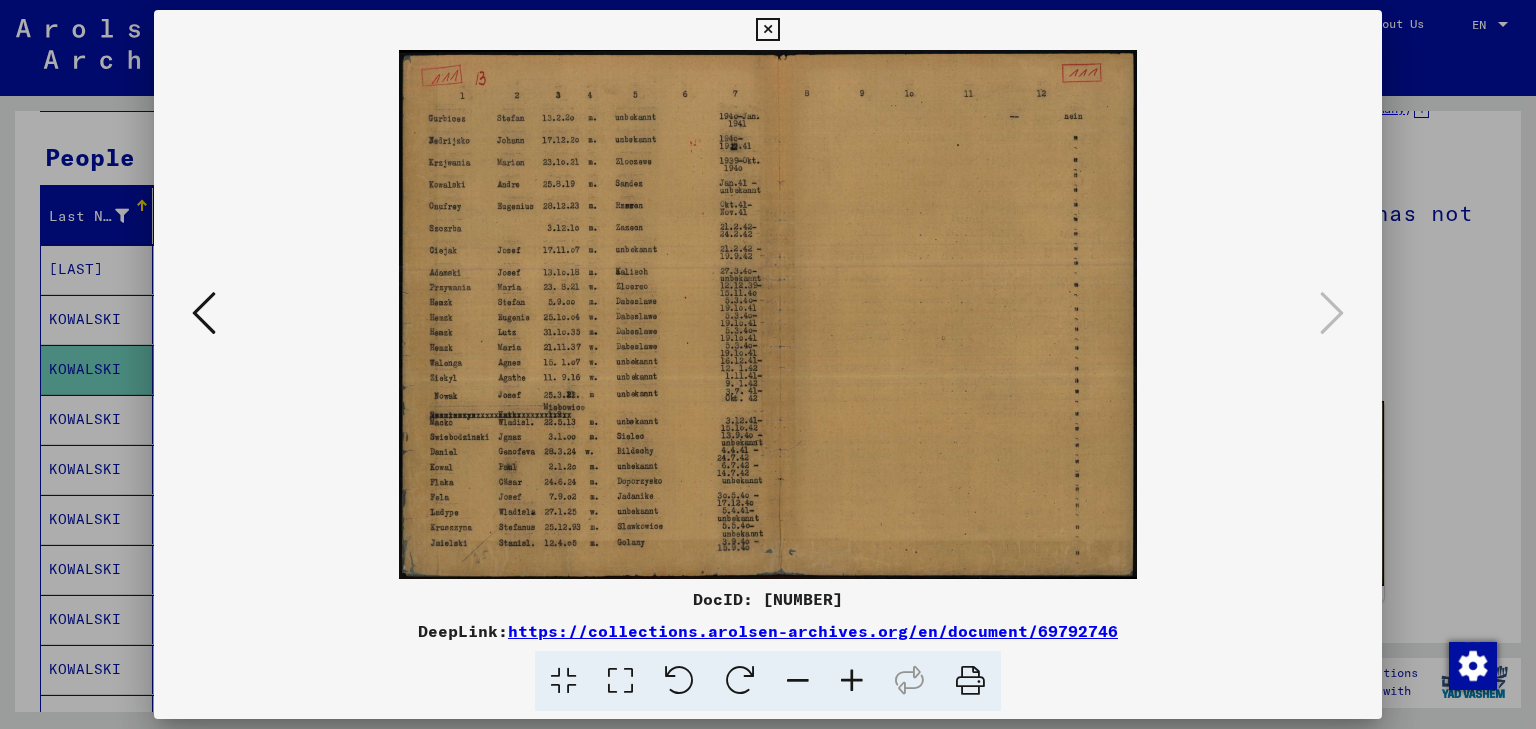 click at bounding box center [768, 364] 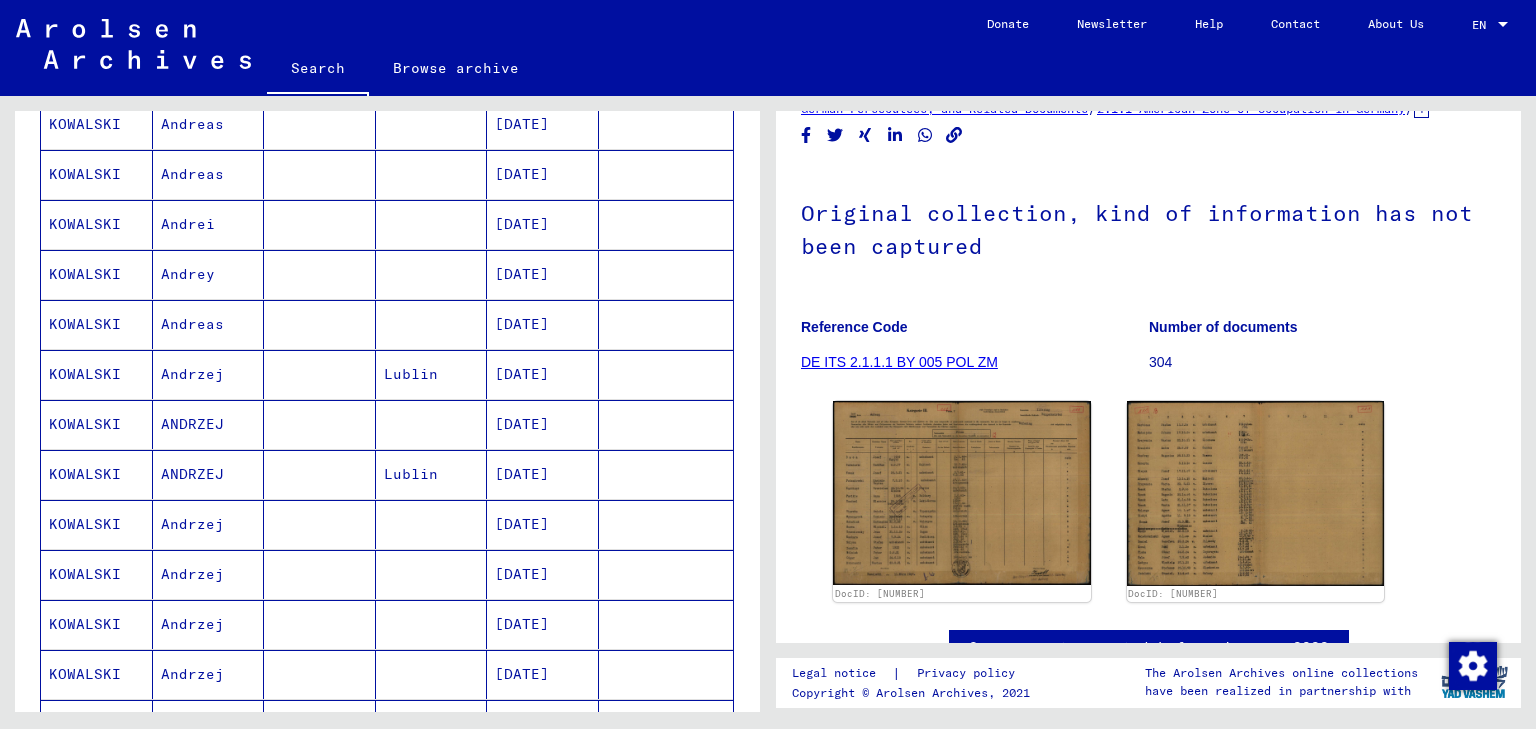 scroll, scrollTop: 880, scrollLeft: 0, axis: vertical 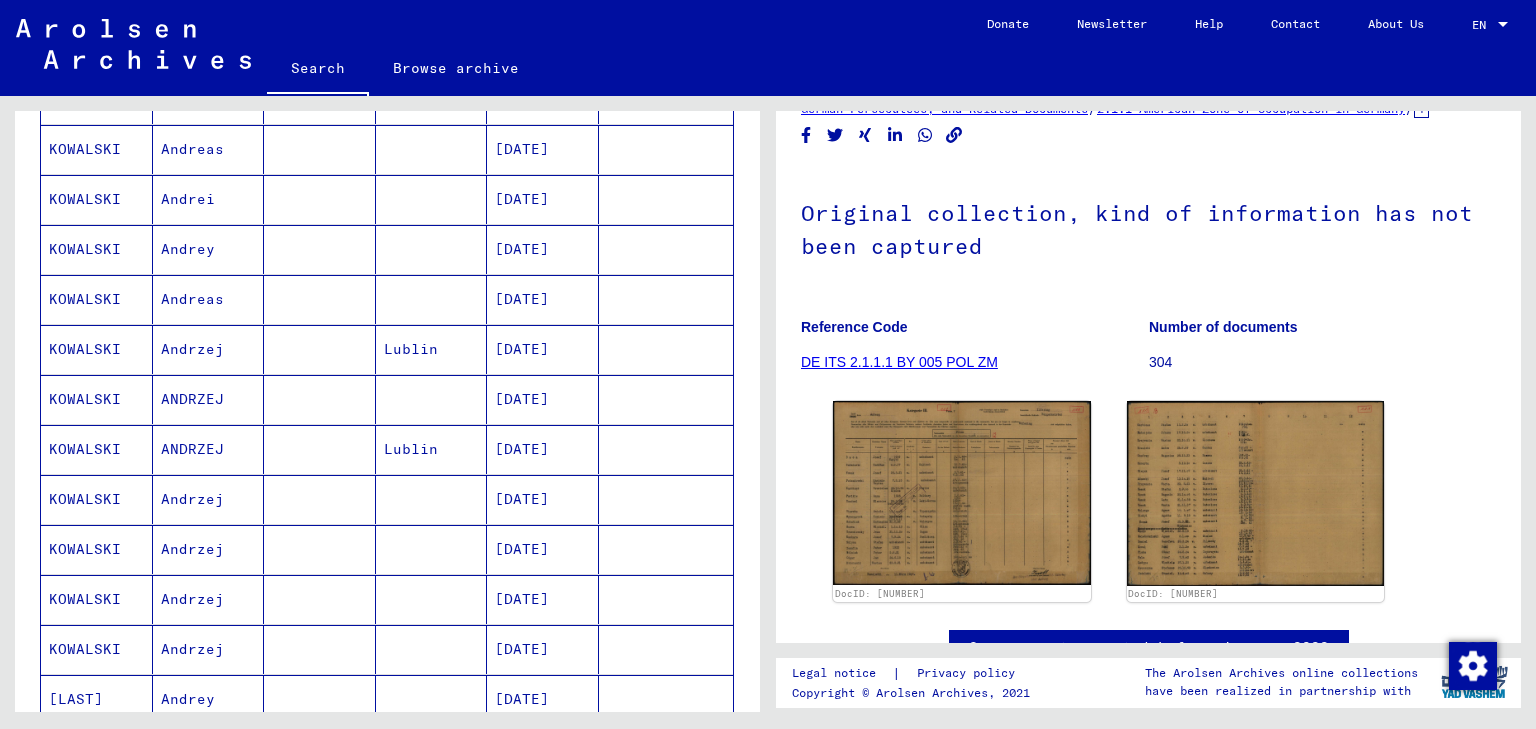 click at bounding box center [432, 449] 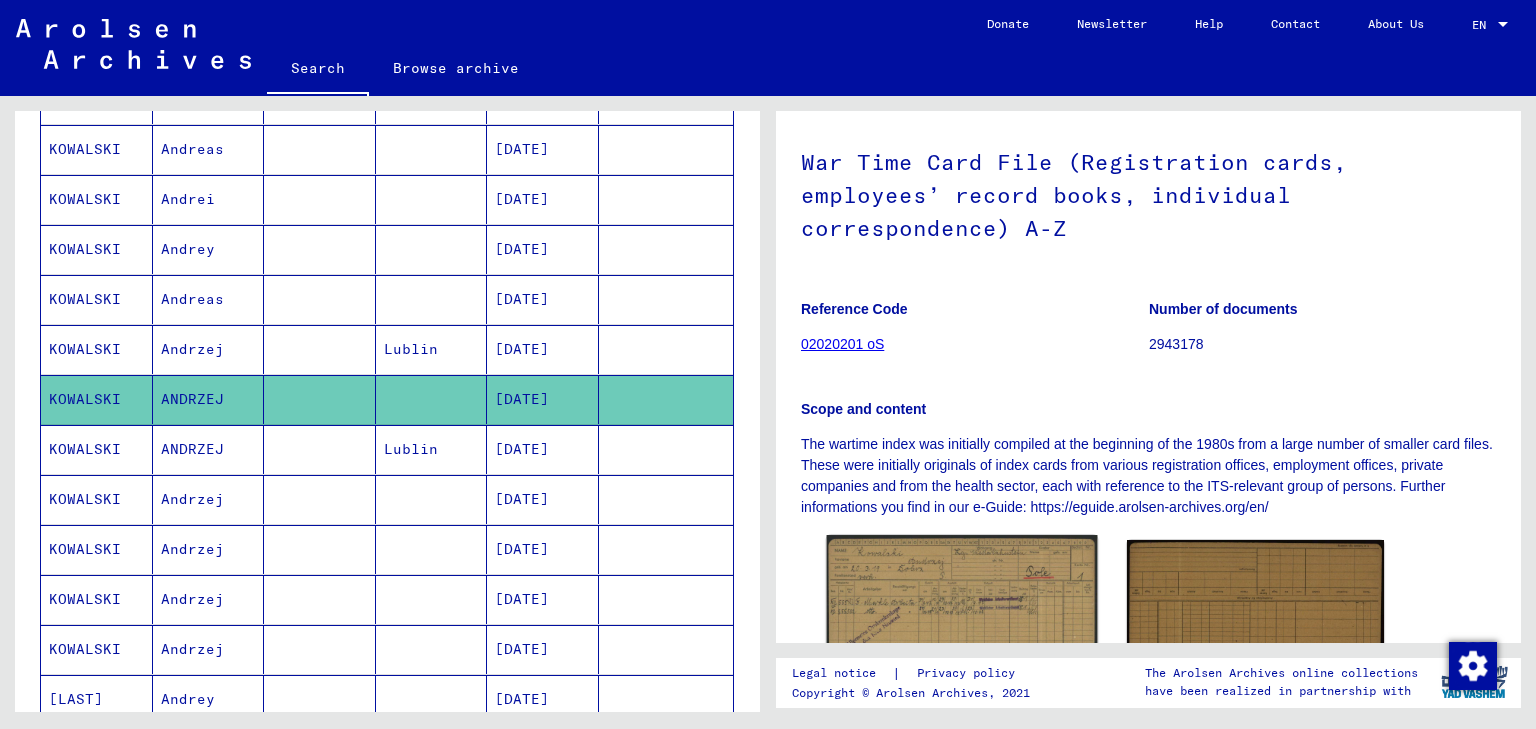 scroll, scrollTop: 400, scrollLeft: 0, axis: vertical 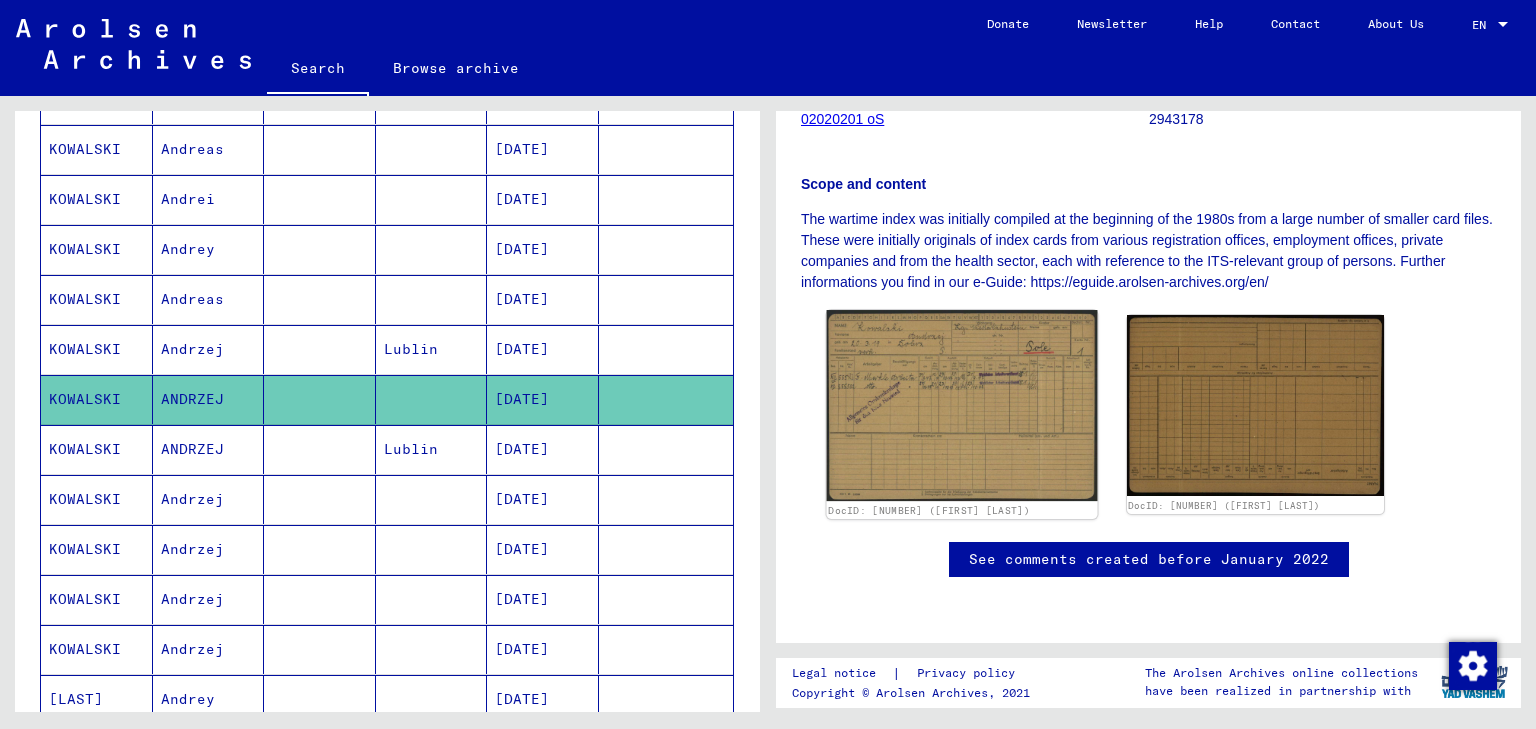 click 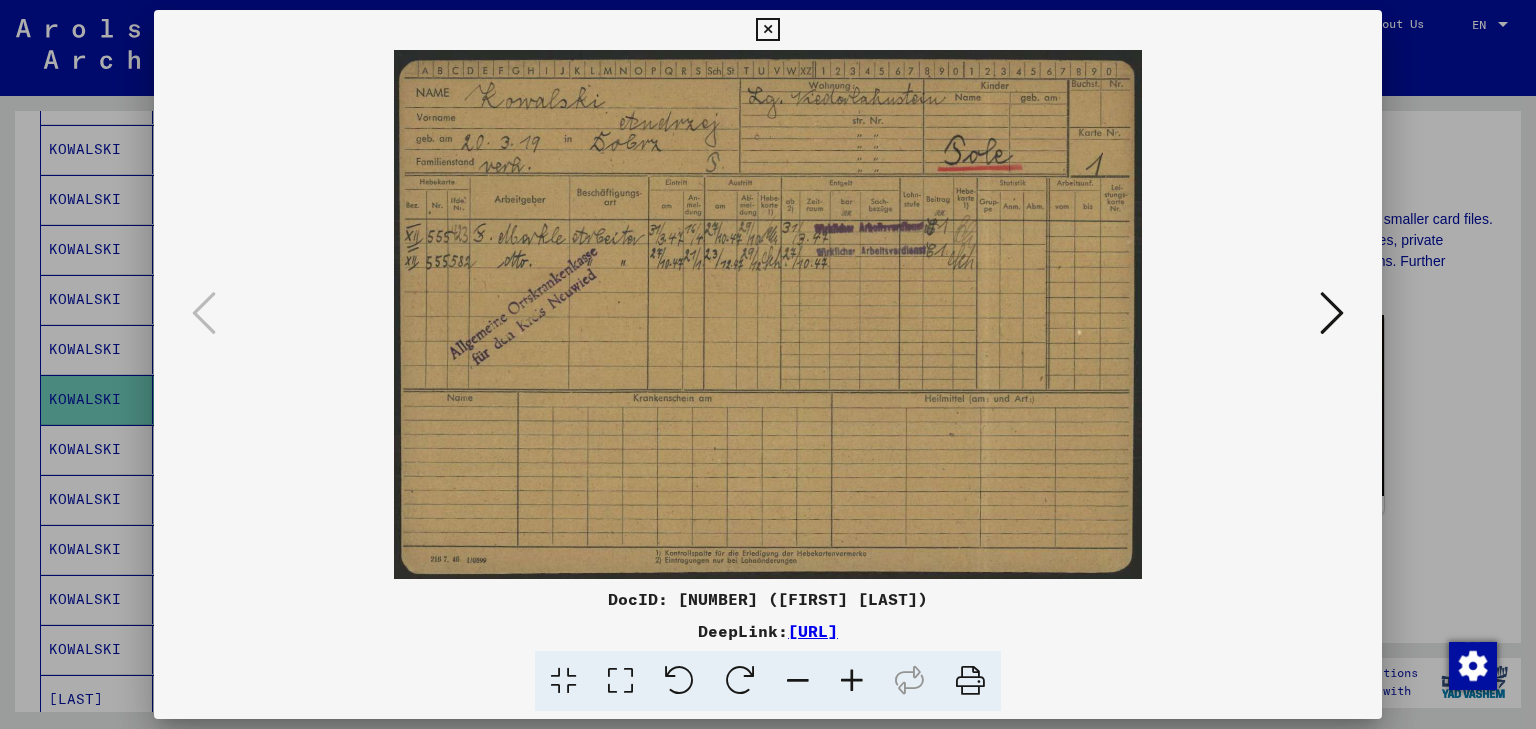 click at bounding box center [768, 364] 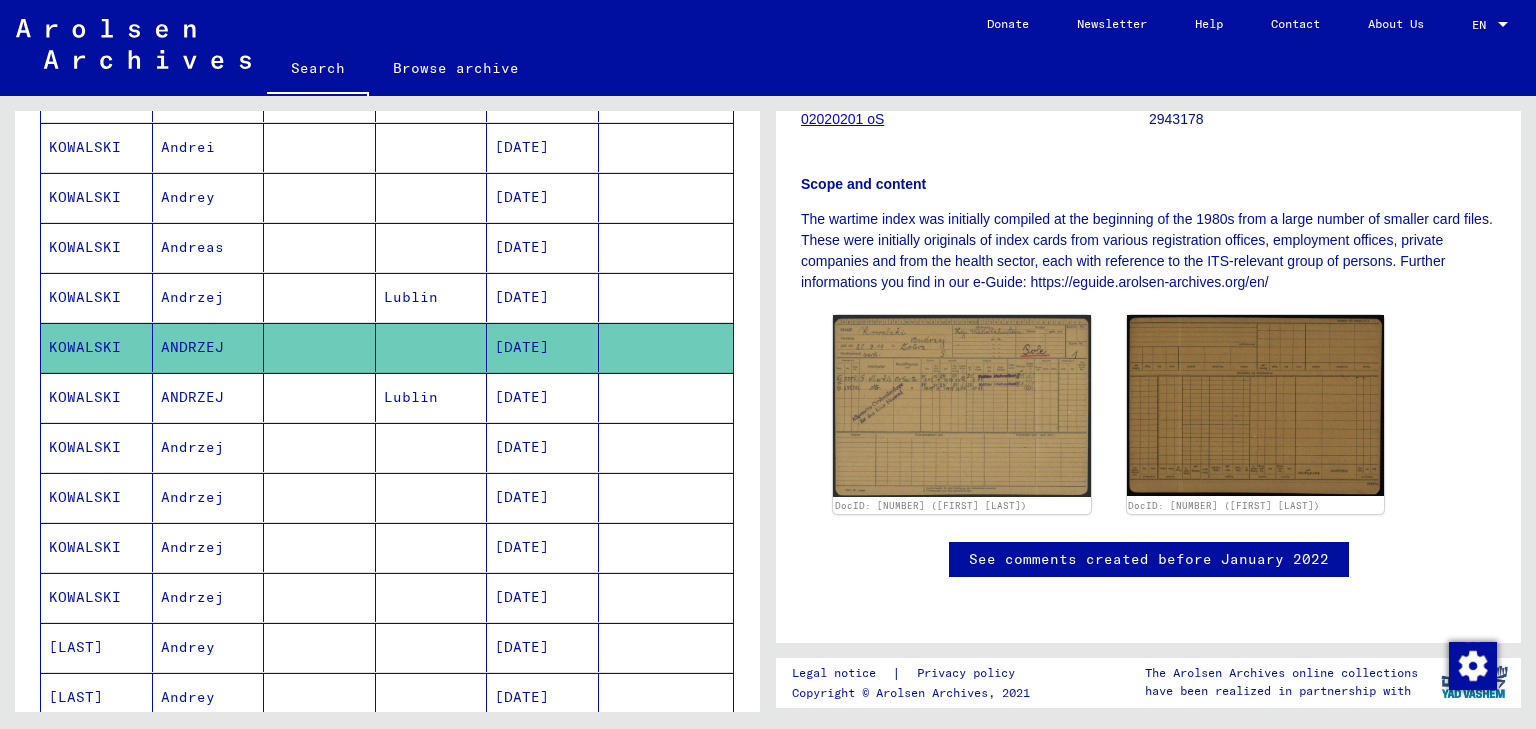 scroll, scrollTop: 960, scrollLeft: 0, axis: vertical 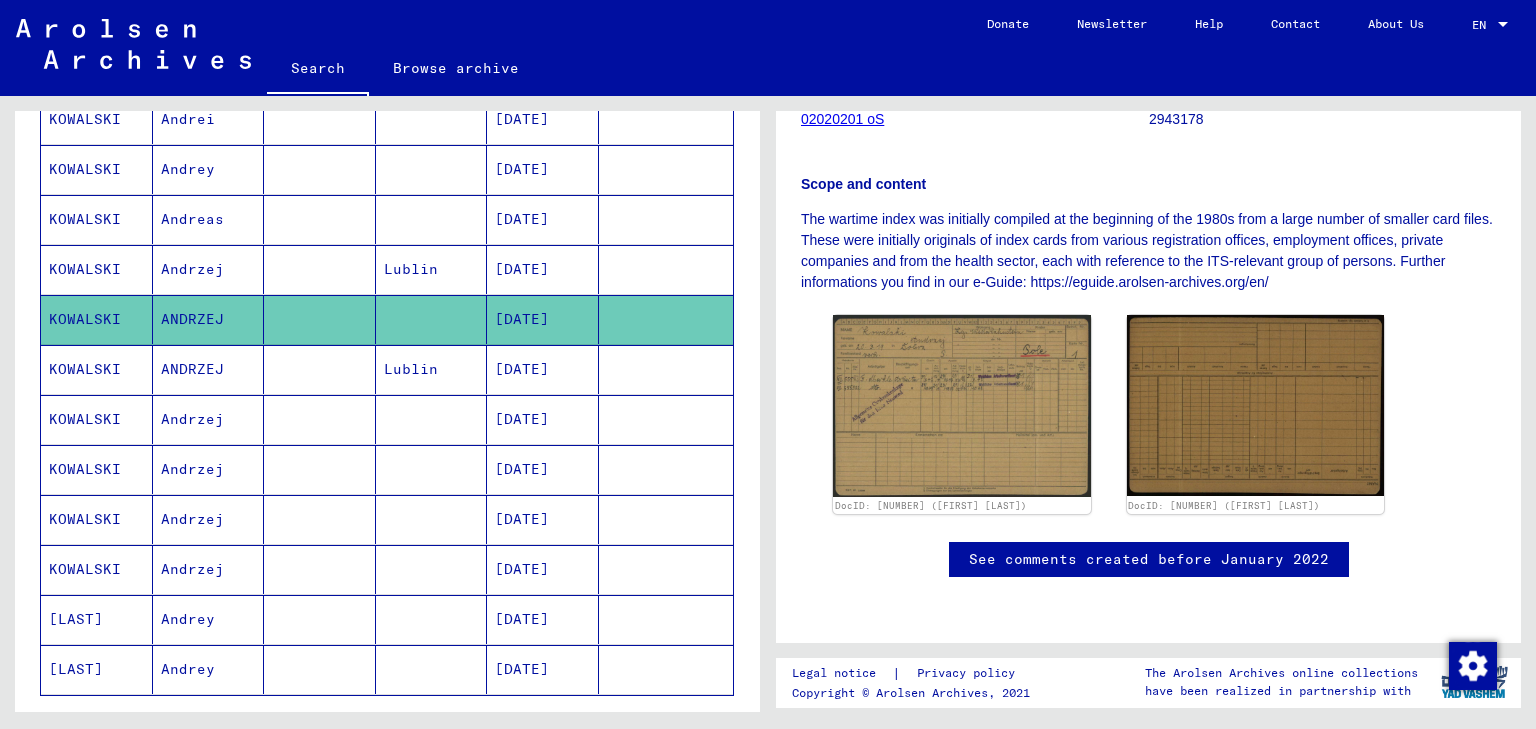 click at bounding box center (320, 519) 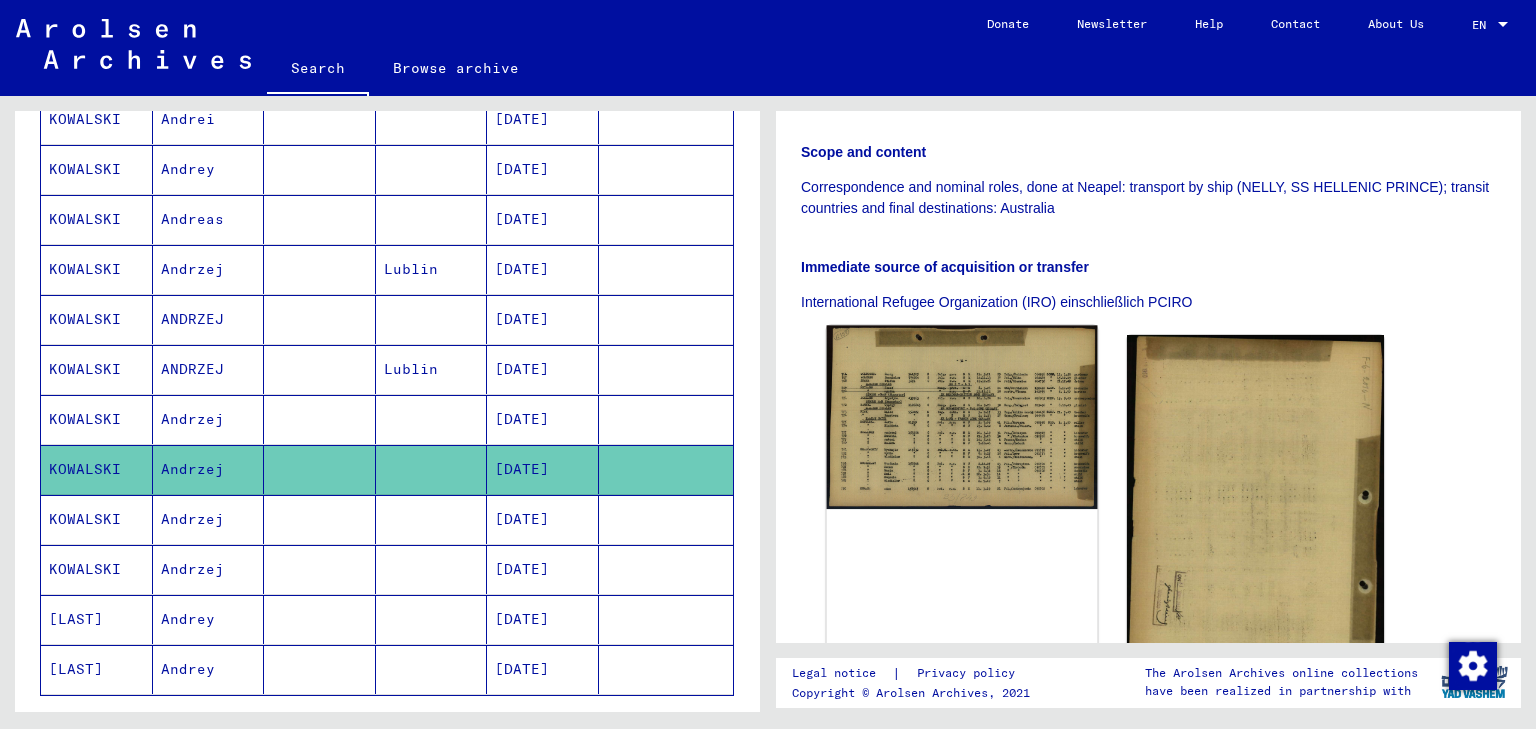 scroll, scrollTop: 560, scrollLeft: 0, axis: vertical 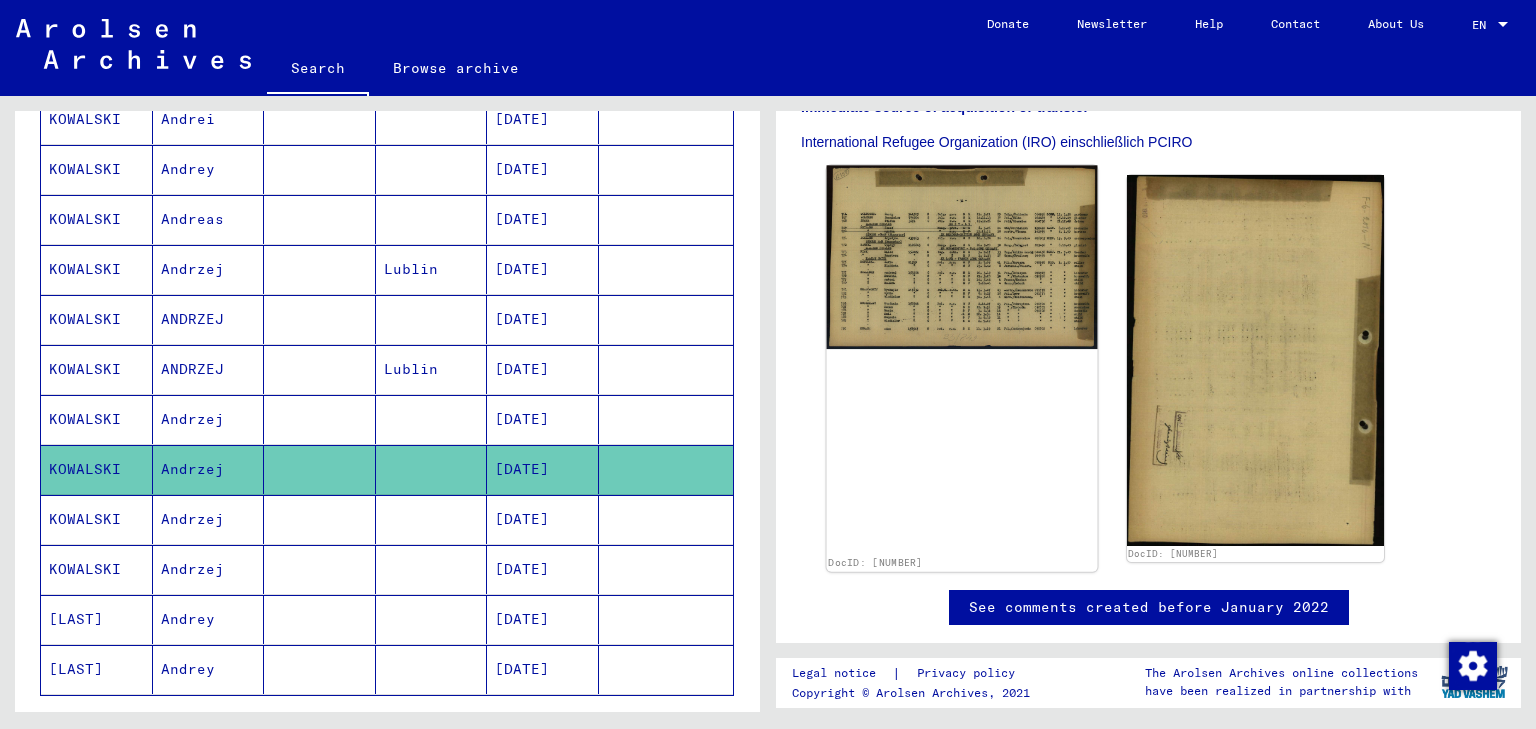 click 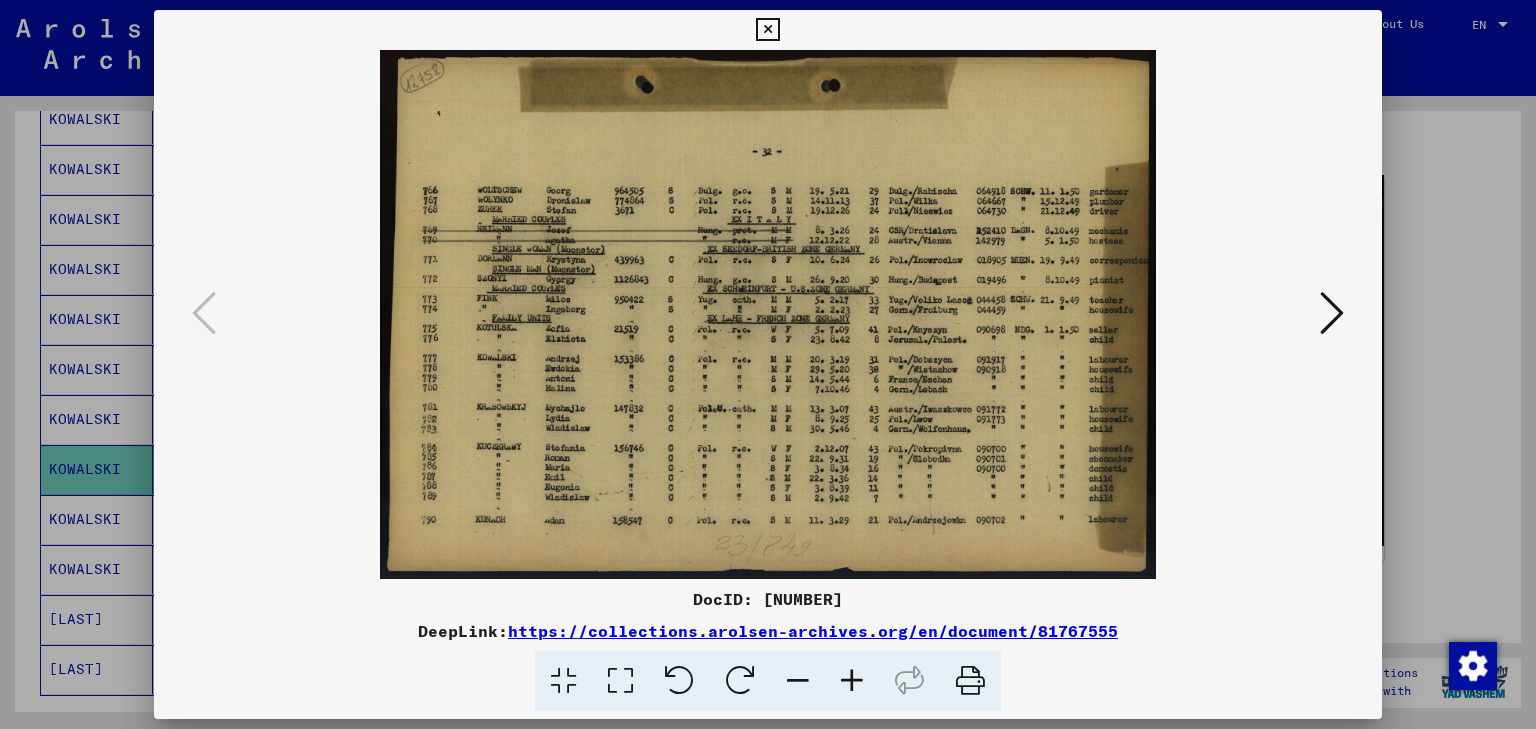 click at bounding box center (768, 364) 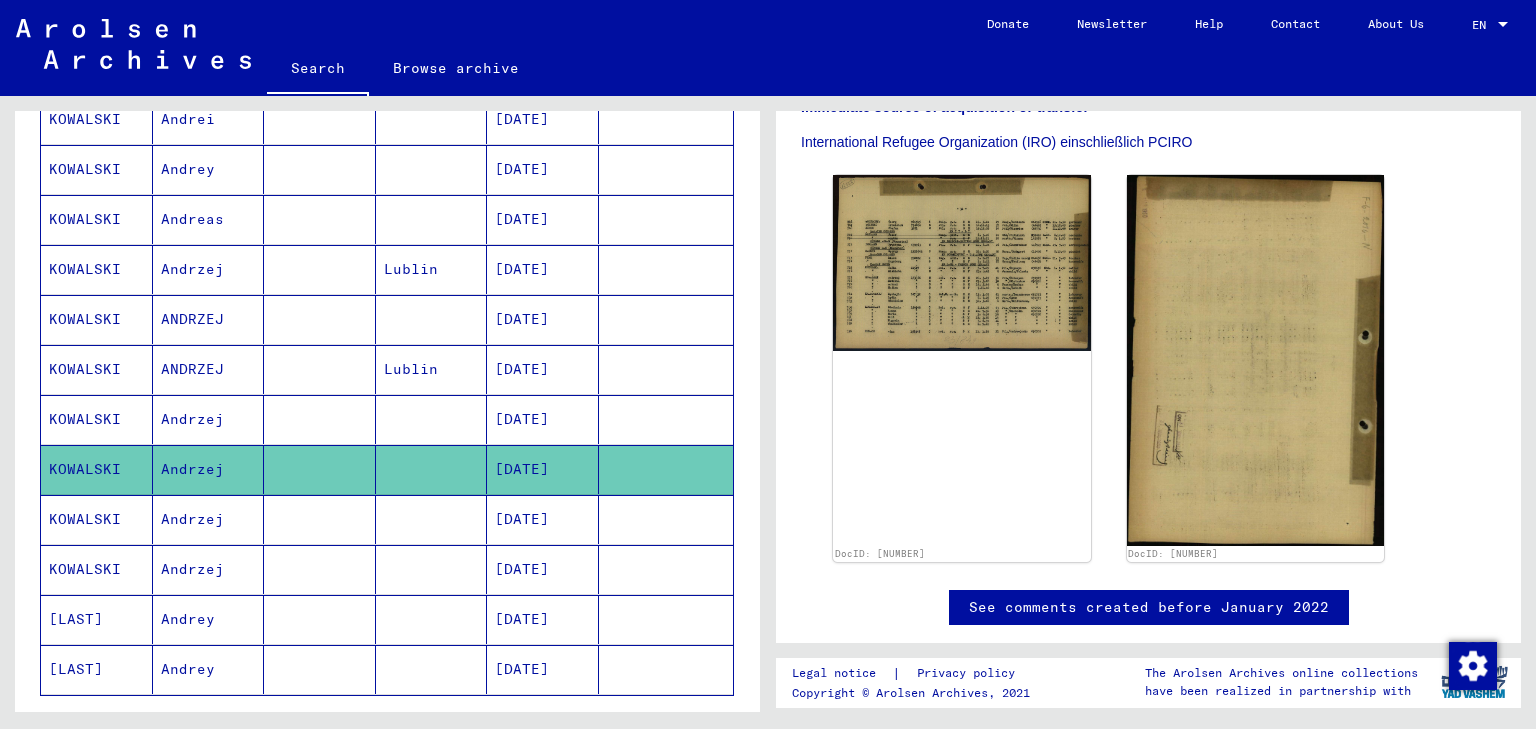 click at bounding box center [432, 569] 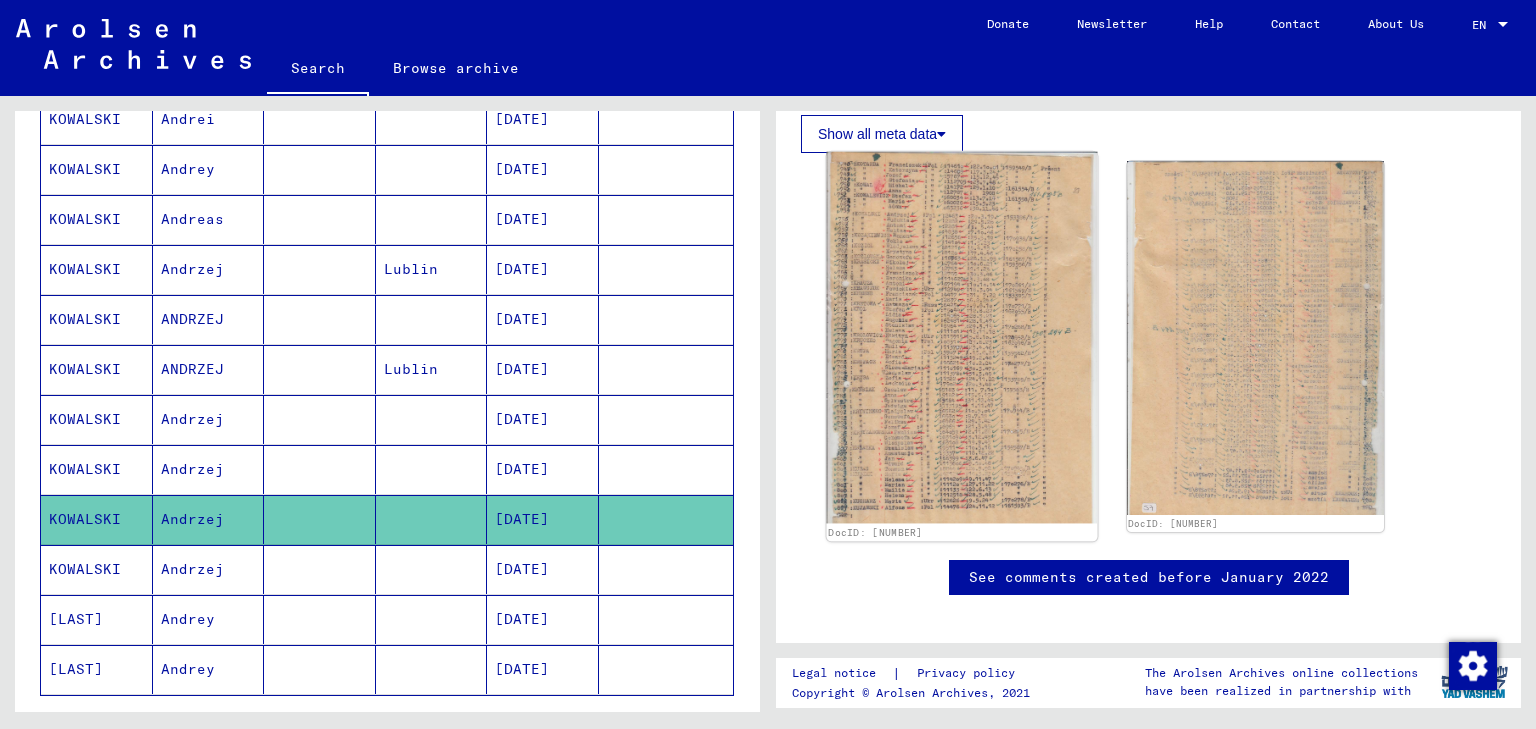scroll, scrollTop: 320, scrollLeft: 0, axis: vertical 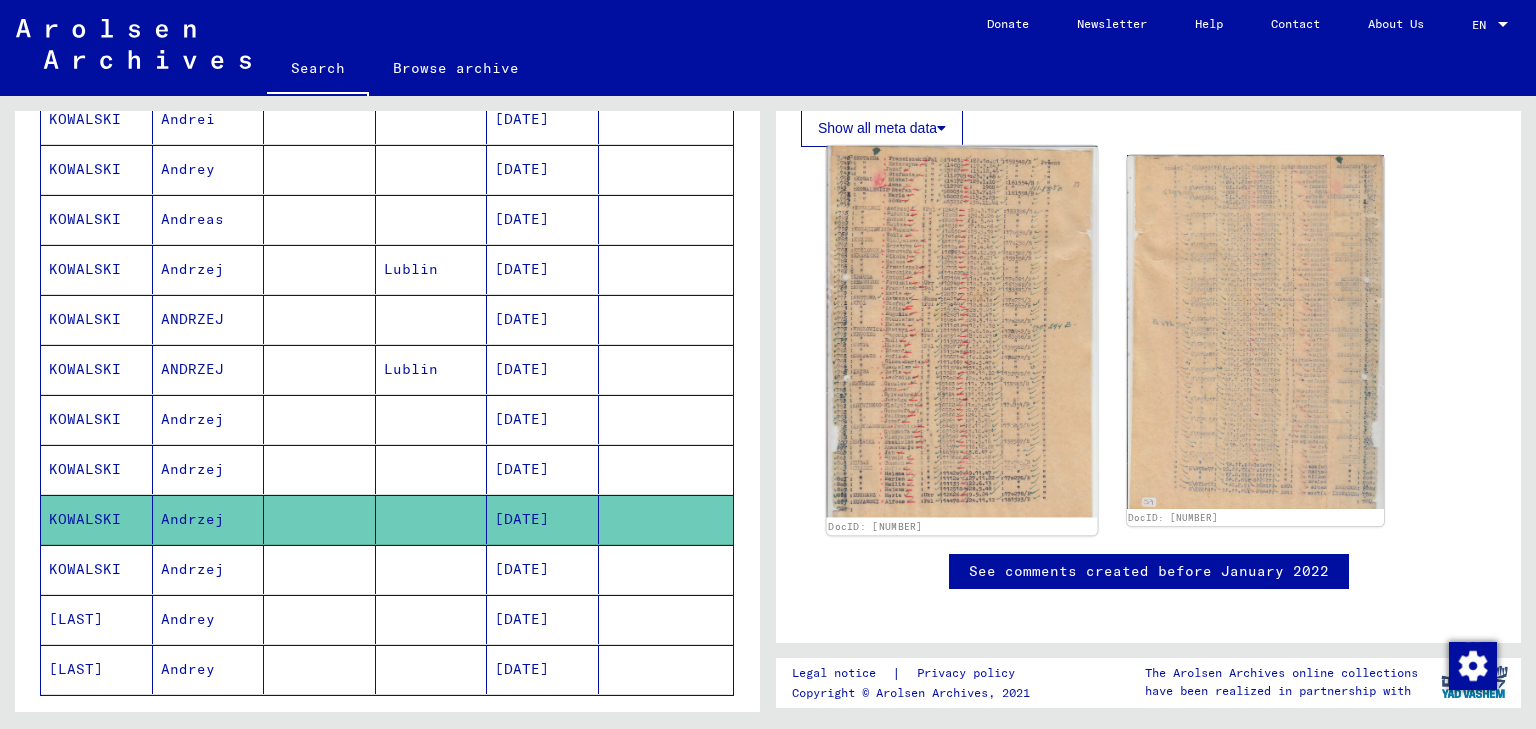 click 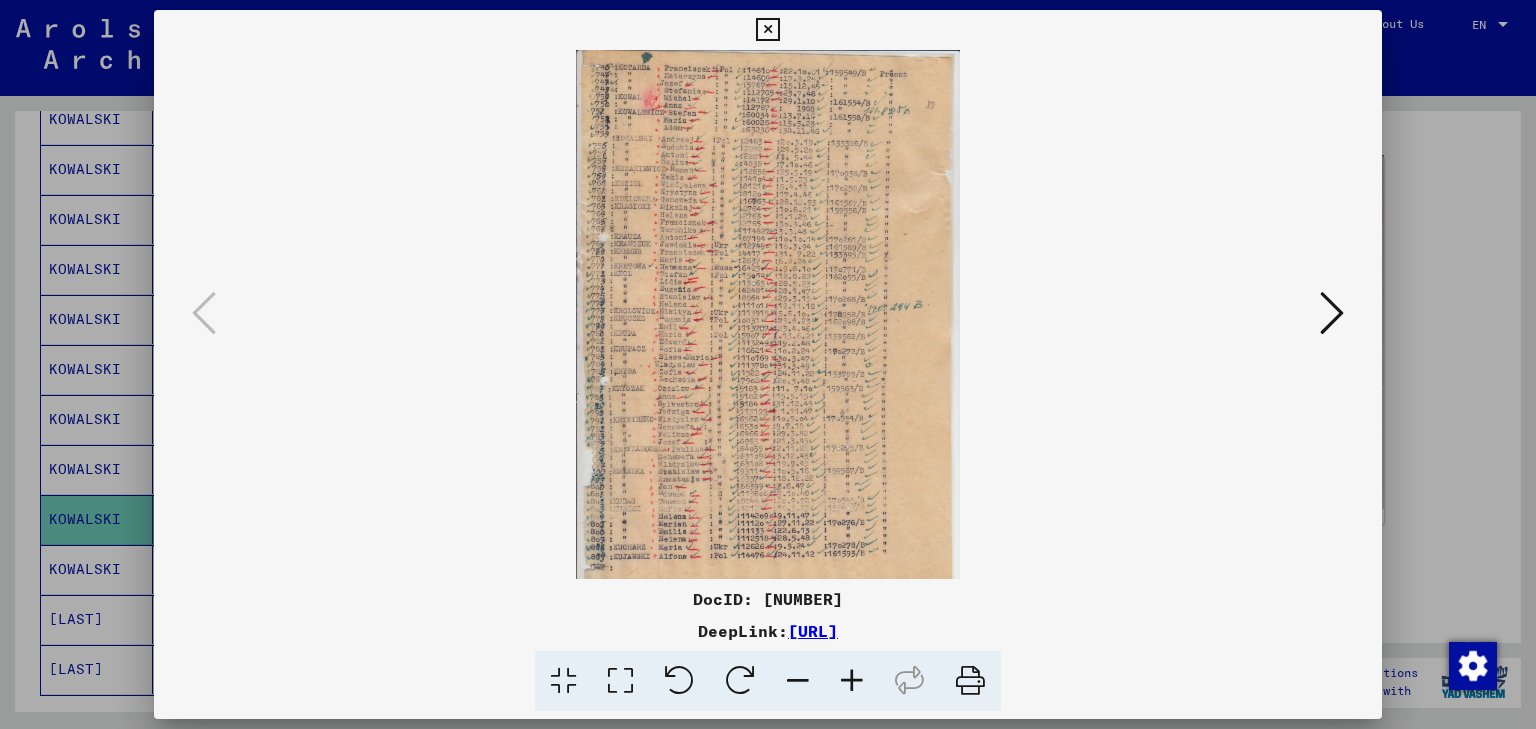 click at bounding box center (768, 364) 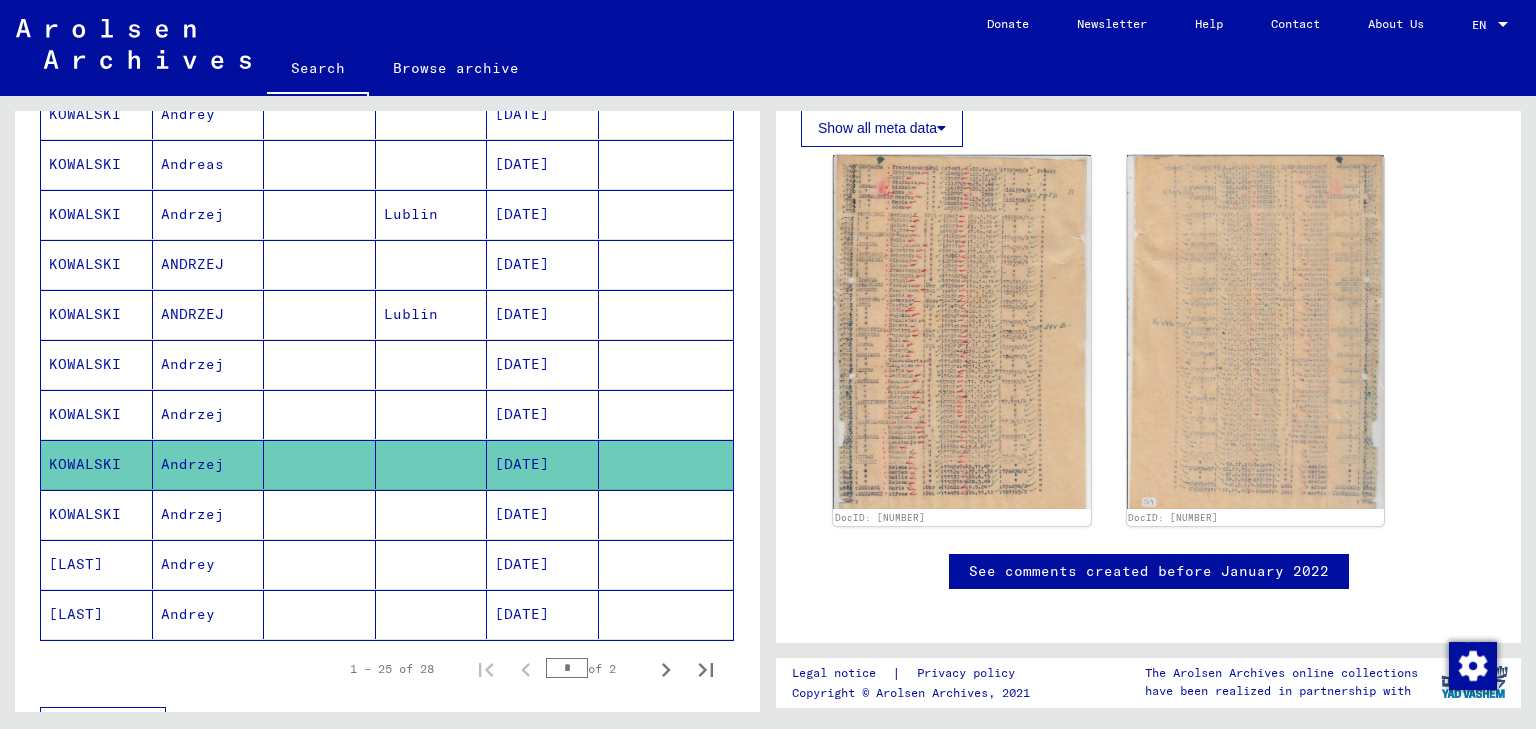 scroll, scrollTop: 1040, scrollLeft: 0, axis: vertical 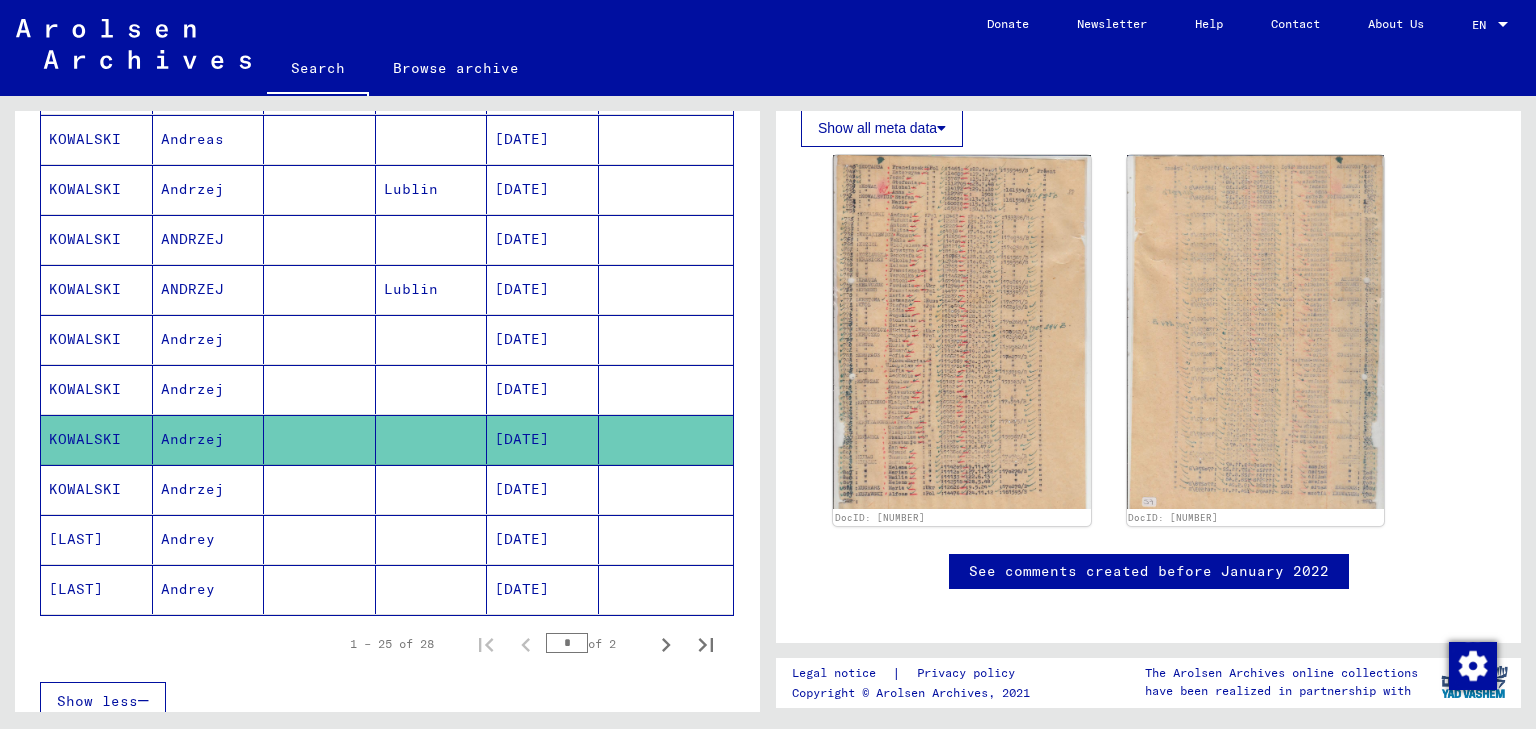 click on "Andrzej" at bounding box center (209, 539) 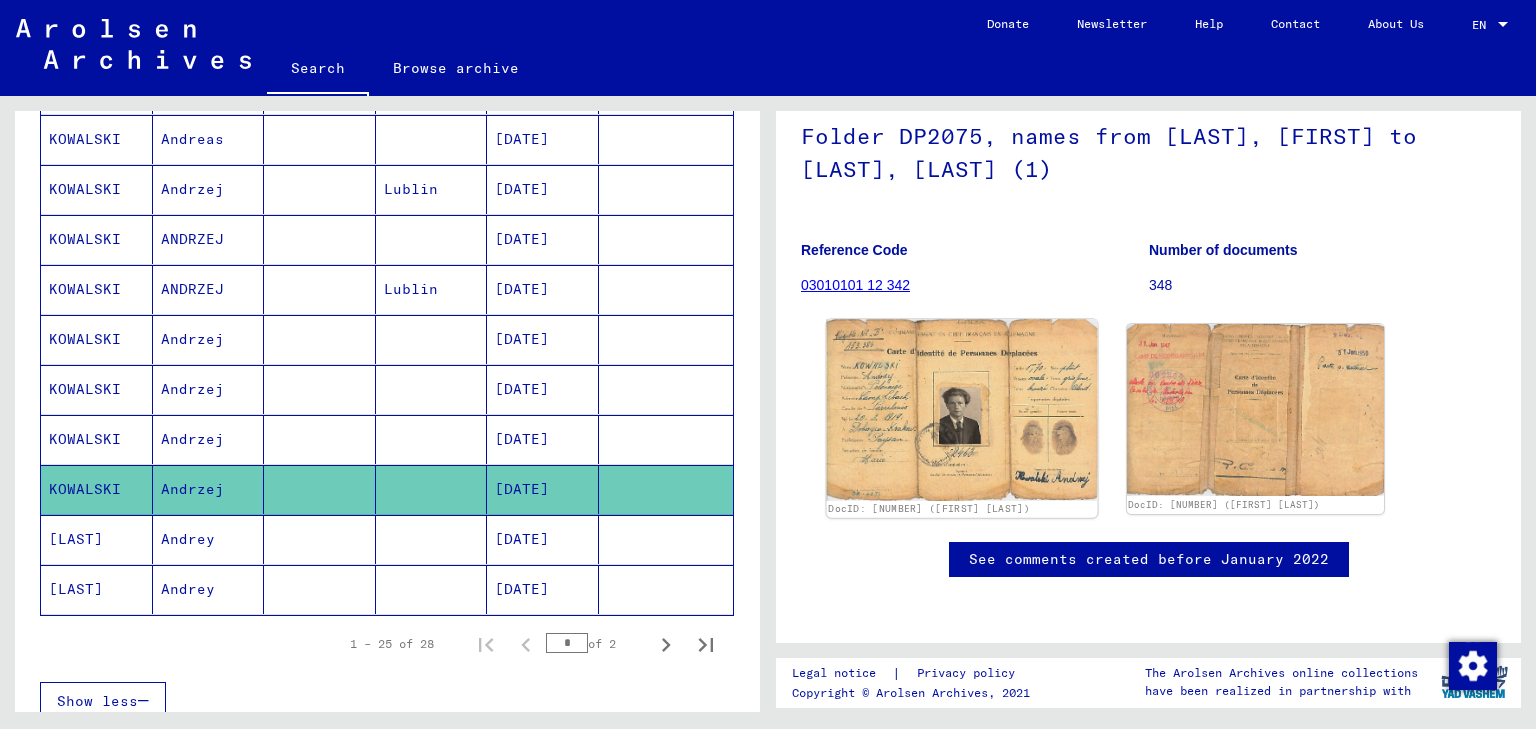scroll, scrollTop: 240, scrollLeft: 0, axis: vertical 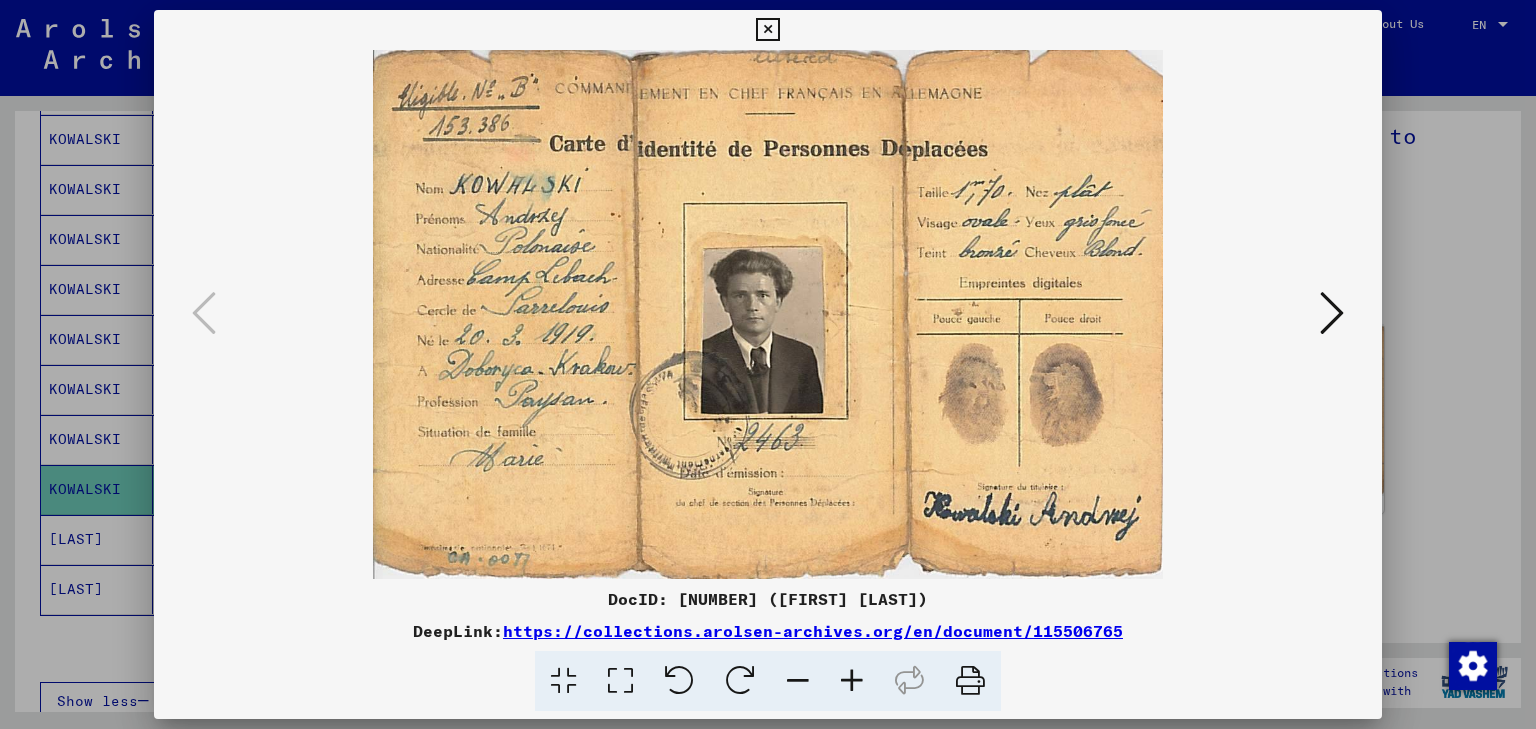 click at bounding box center (768, 364) 